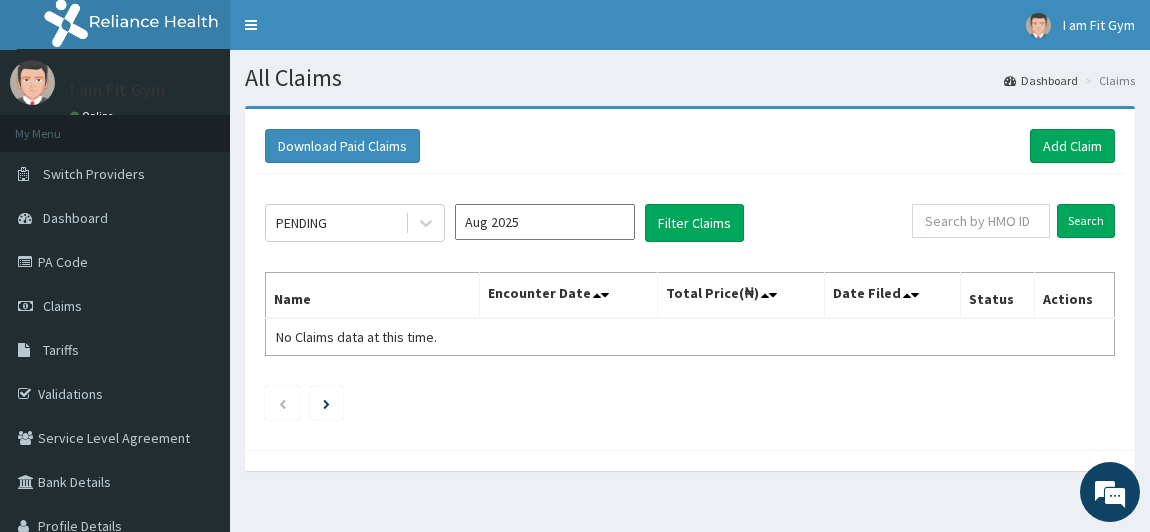 scroll, scrollTop: 0, scrollLeft: 0, axis: both 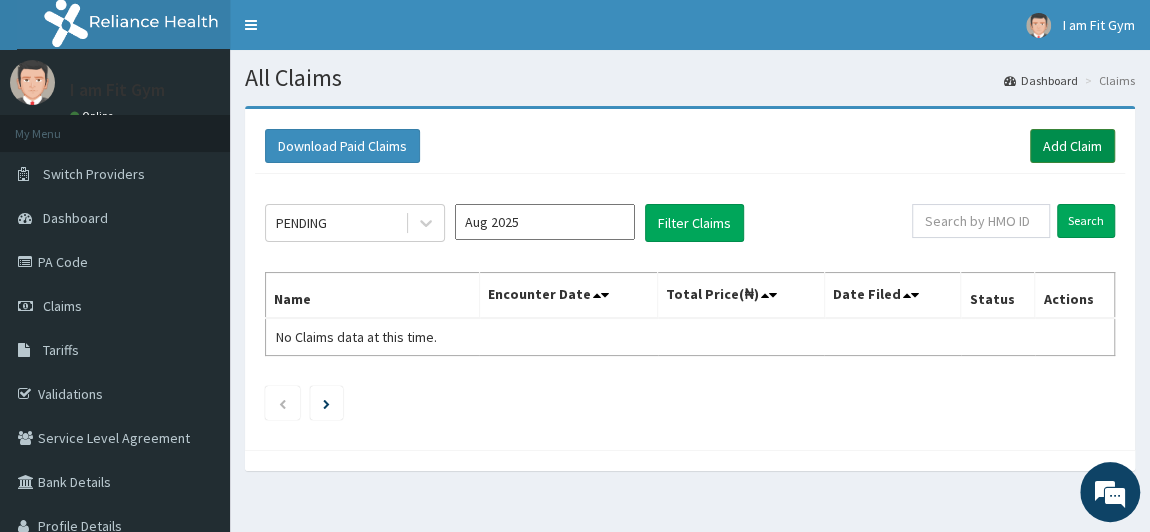 click on "Add Claim" at bounding box center [1072, 146] 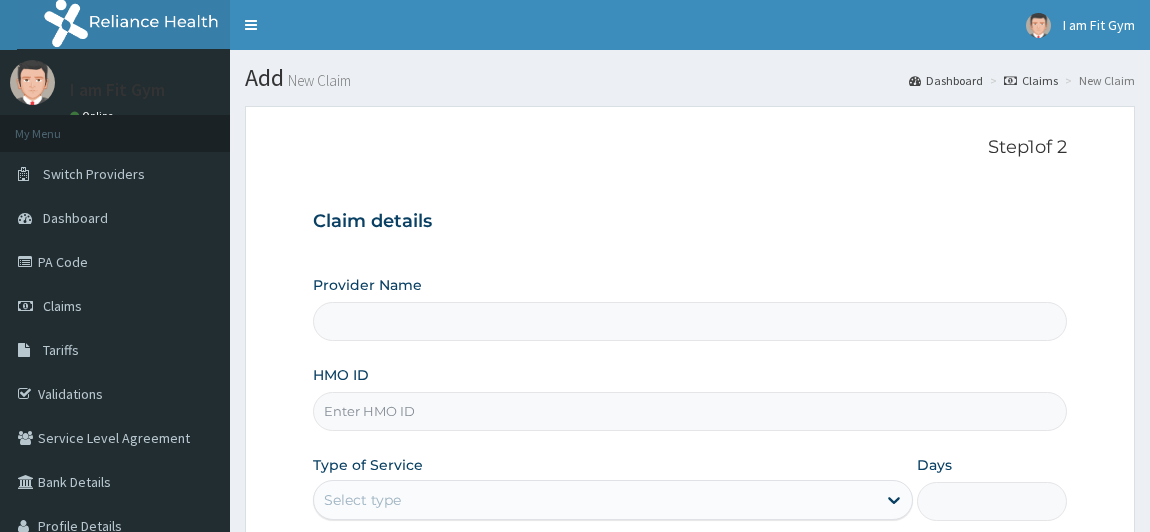 scroll, scrollTop: 0, scrollLeft: 0, axis: both 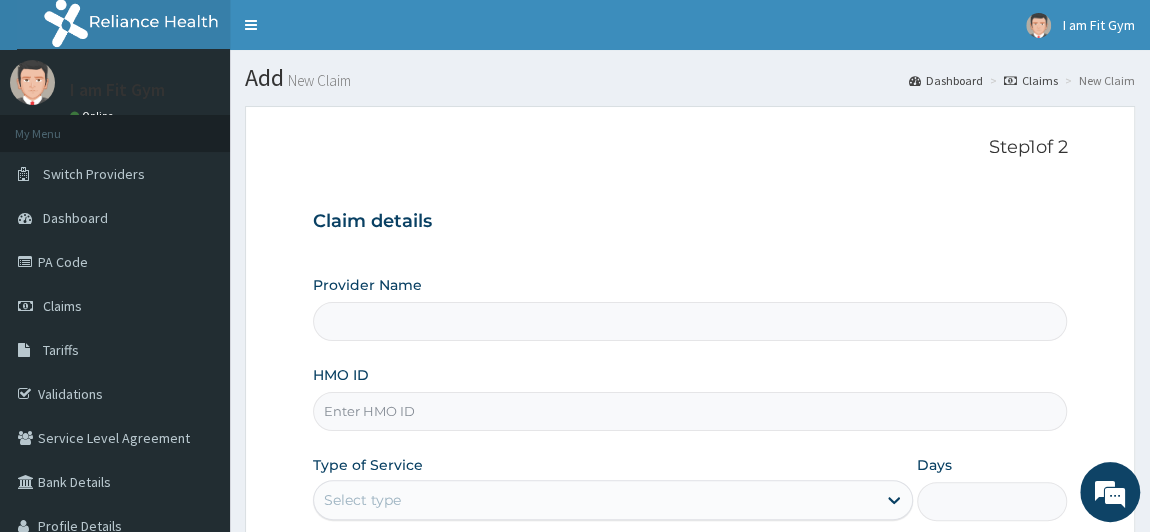 type on "I am fit Gym - Magodo" 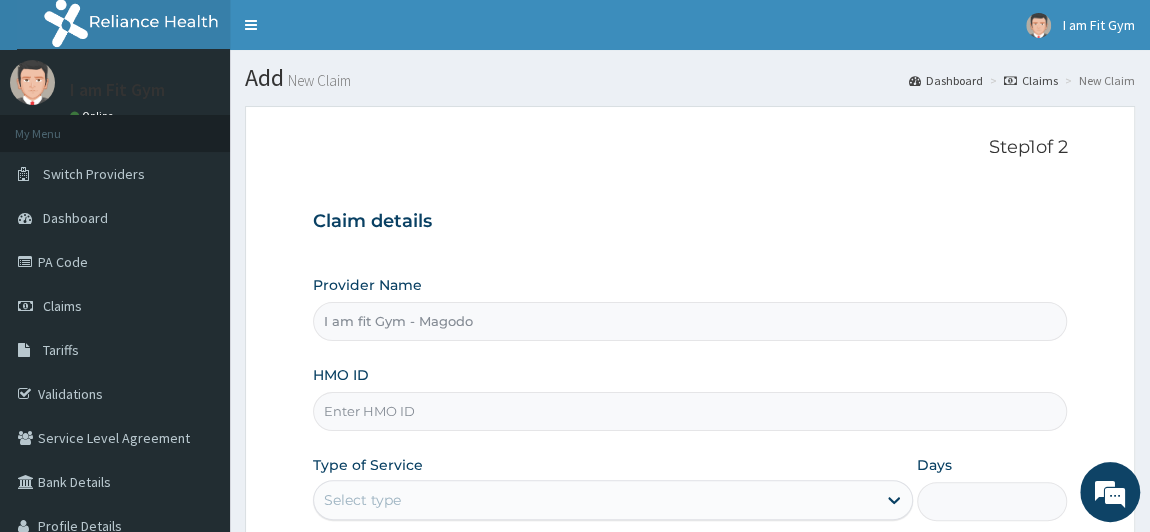 type on "1" 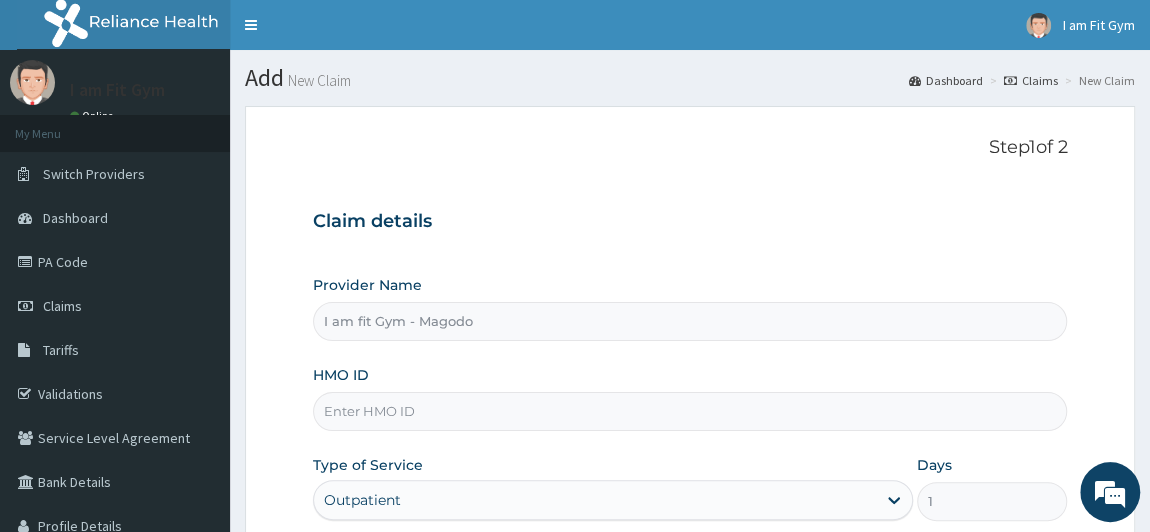 click on "HMO ID" at bounding box center [690, 411] 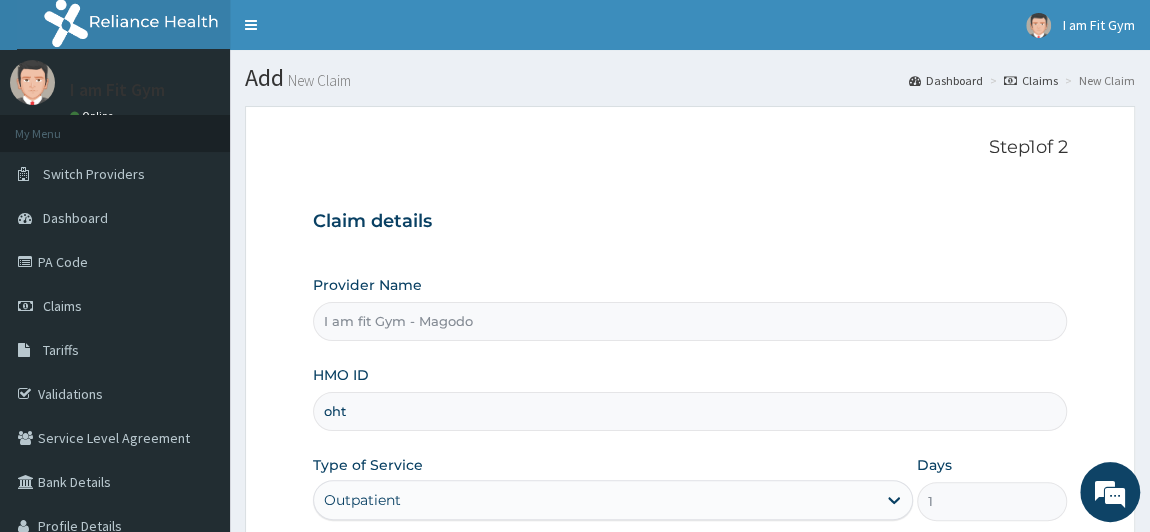 scroll, scrollTop: 0, scrollLeft: 0, axis: both 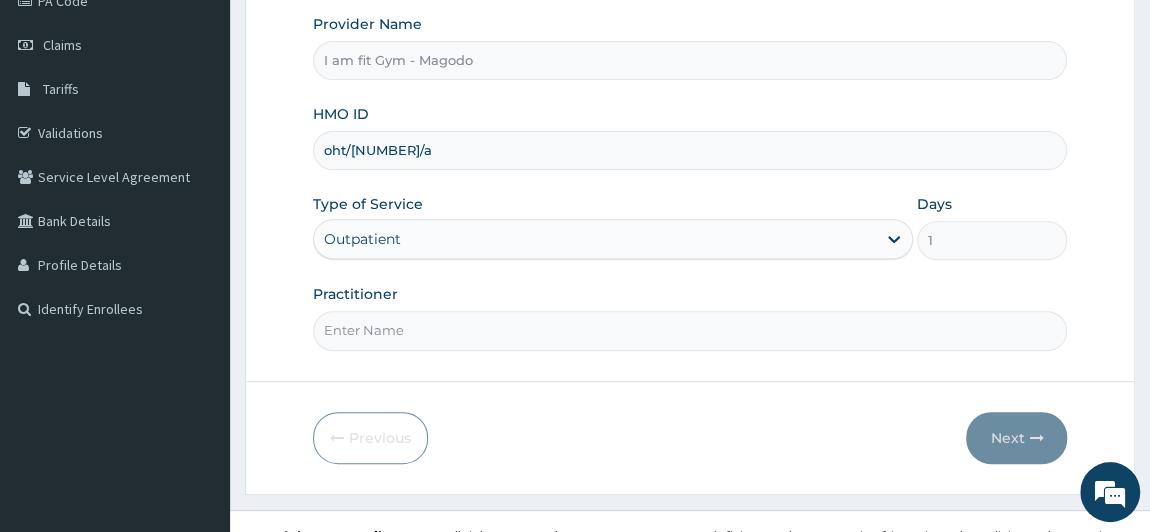 type on "oht/12168/a" 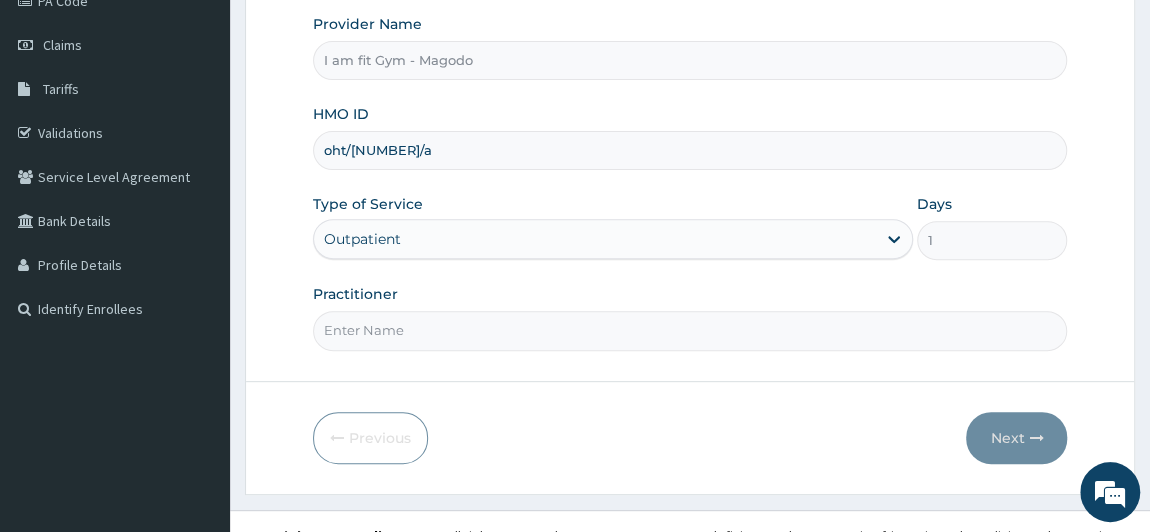 type on "RAZZIEKUD" 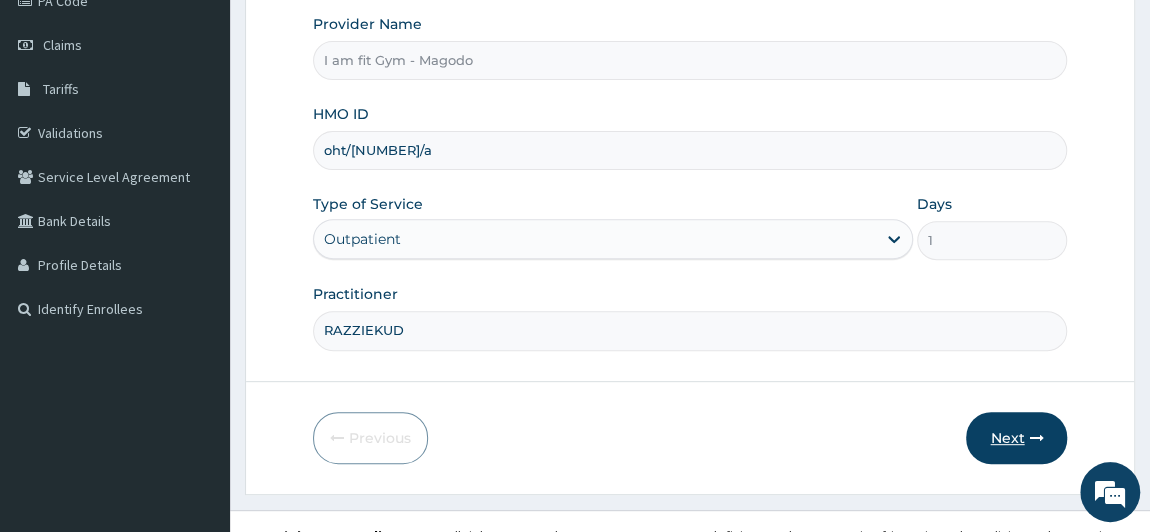 click on "Next" at bounding box center (1016, 438) 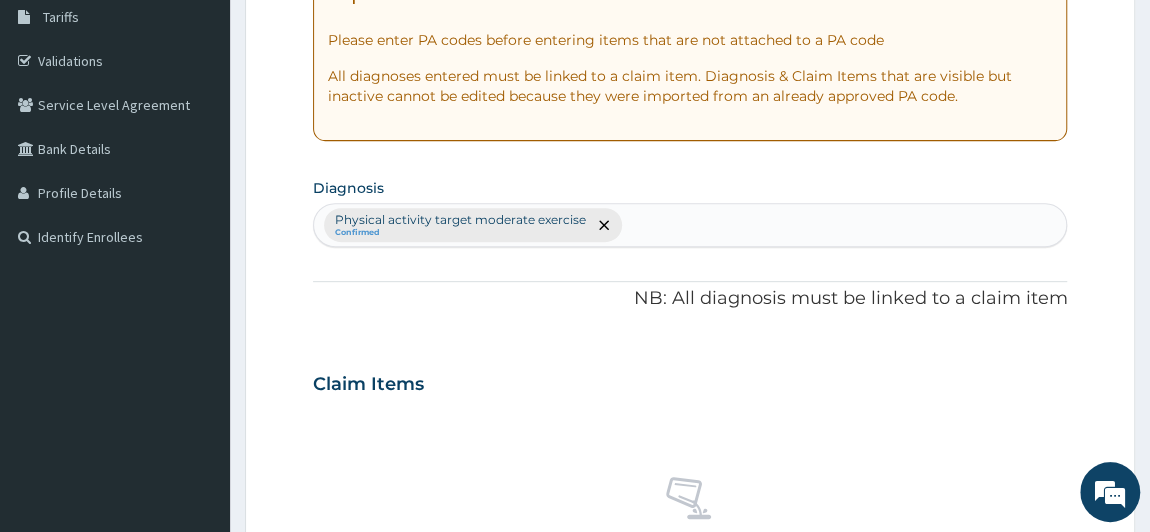 scroll, scrollTop: 78, scrollLeft: 0, axis: vertical 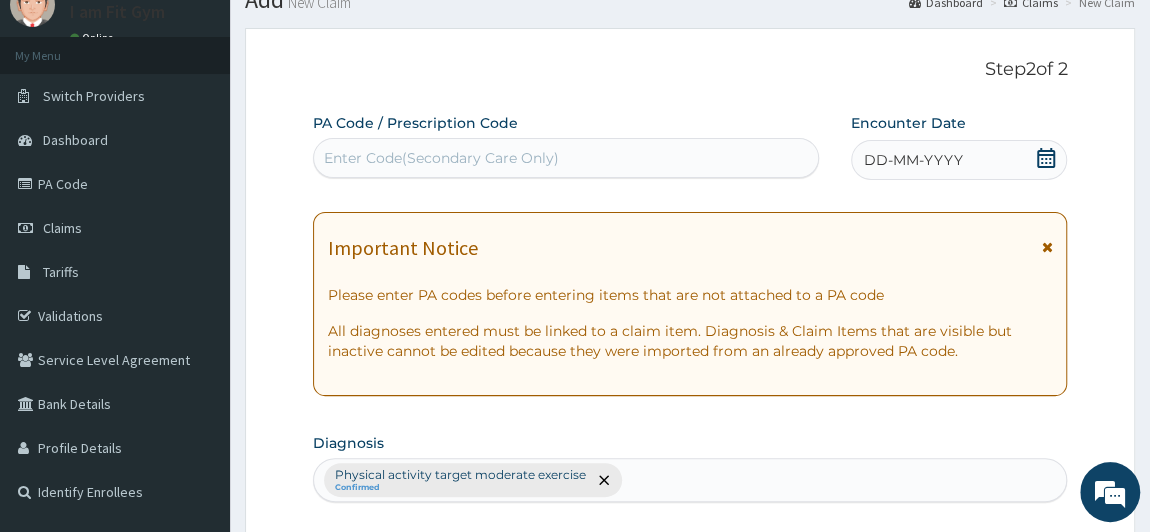 click 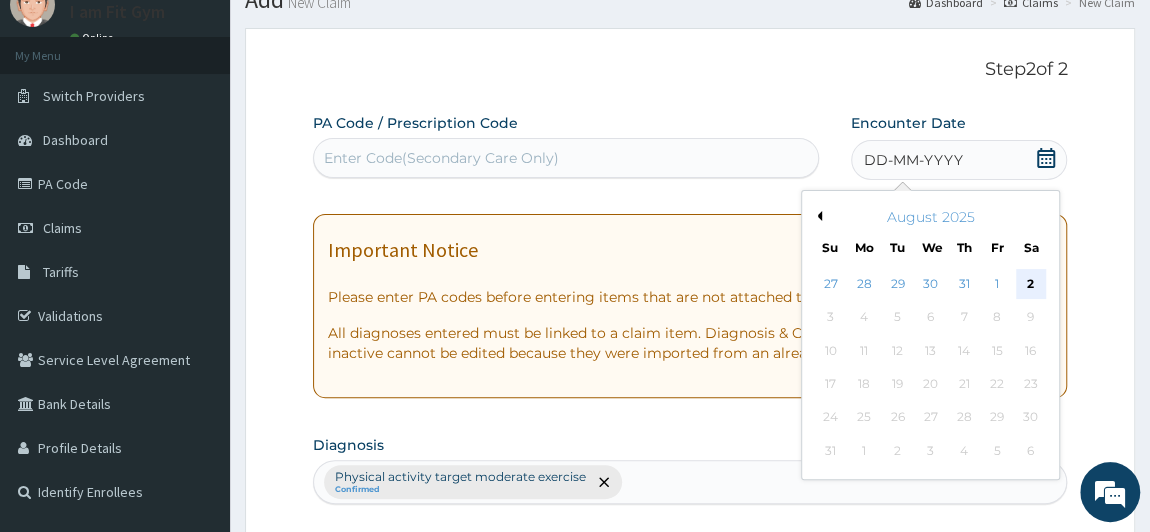 click on "2" at bounding box center (1030, 284) 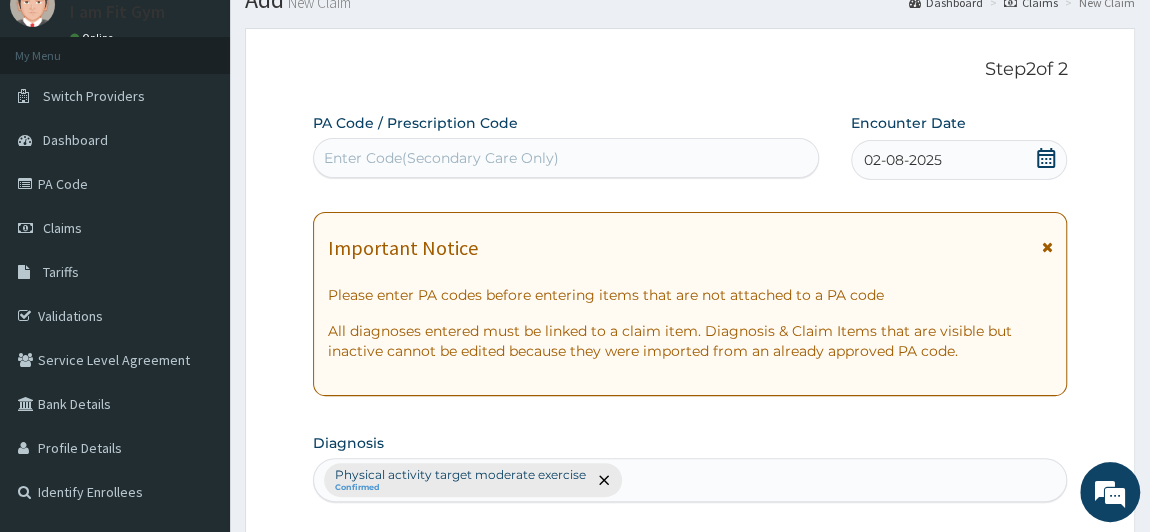 click on "Enter Code(Secondary Care Only)" at bounding box center [566, 158] 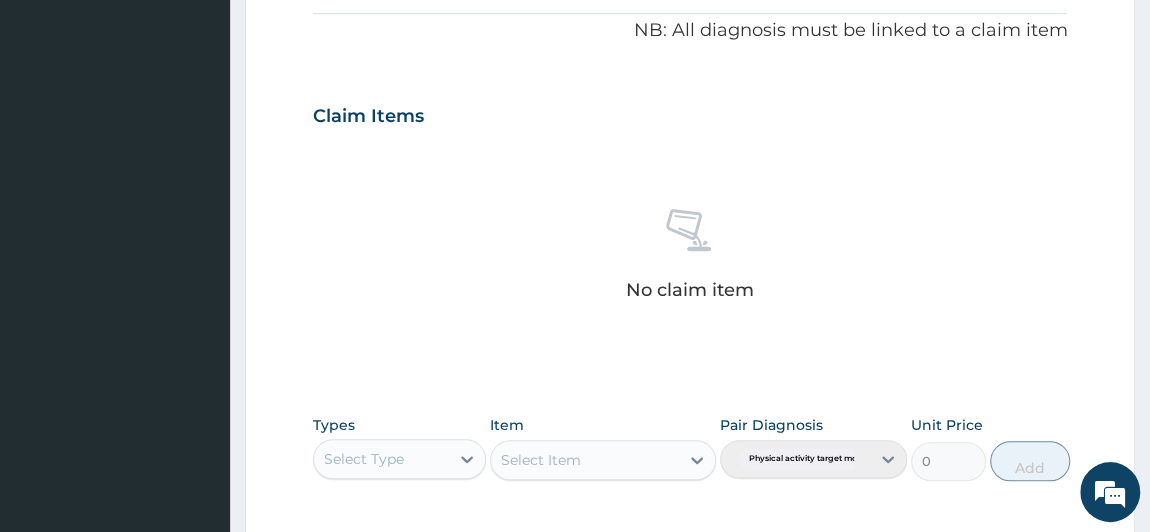 scroll, scrollTop: 619, scrollLeft: 0, axis: vertical 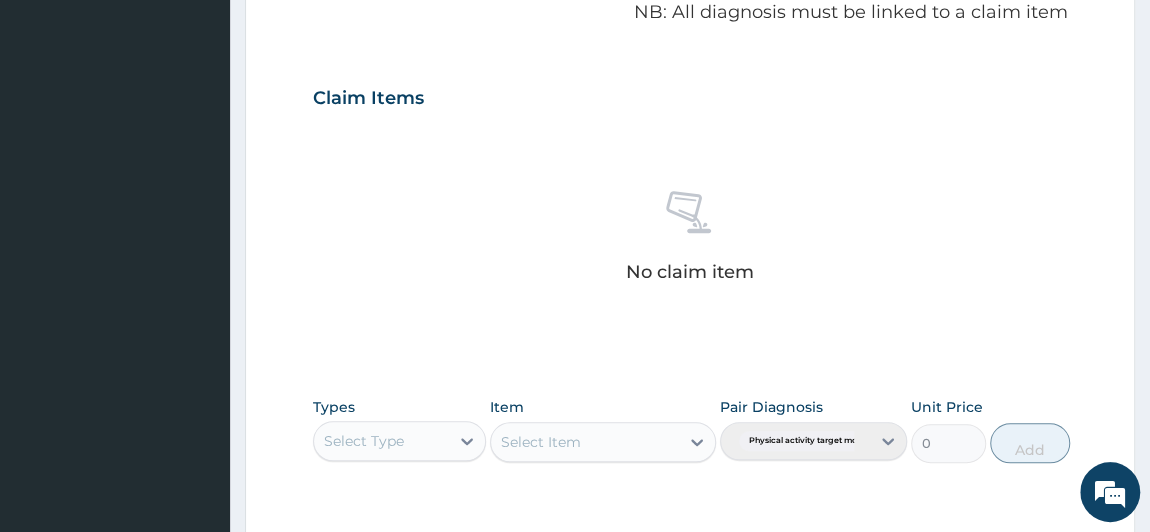 type on "PA/65C7F3" 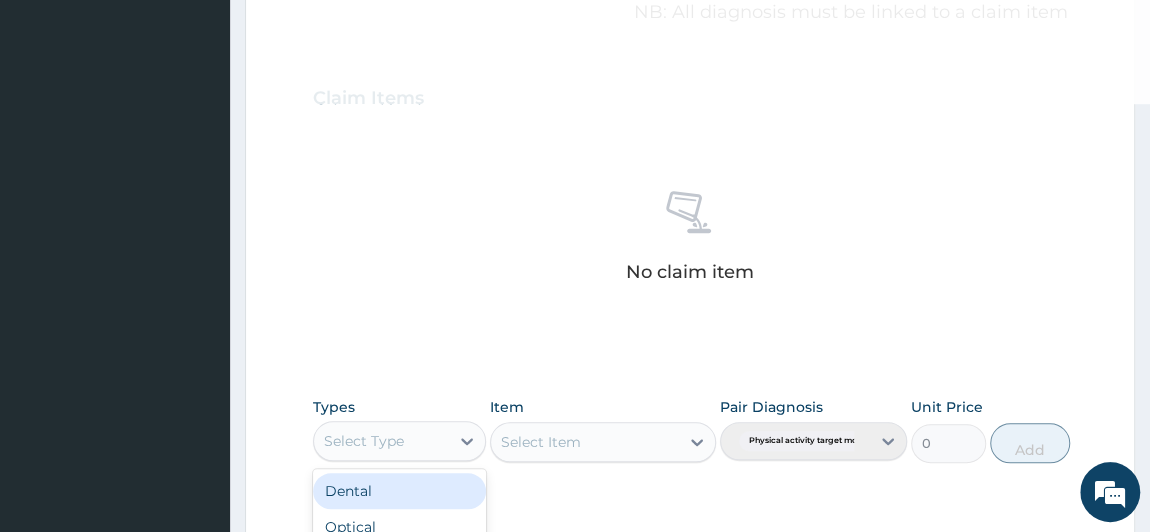 click on "Select Type" at bounding box center (364, 441) 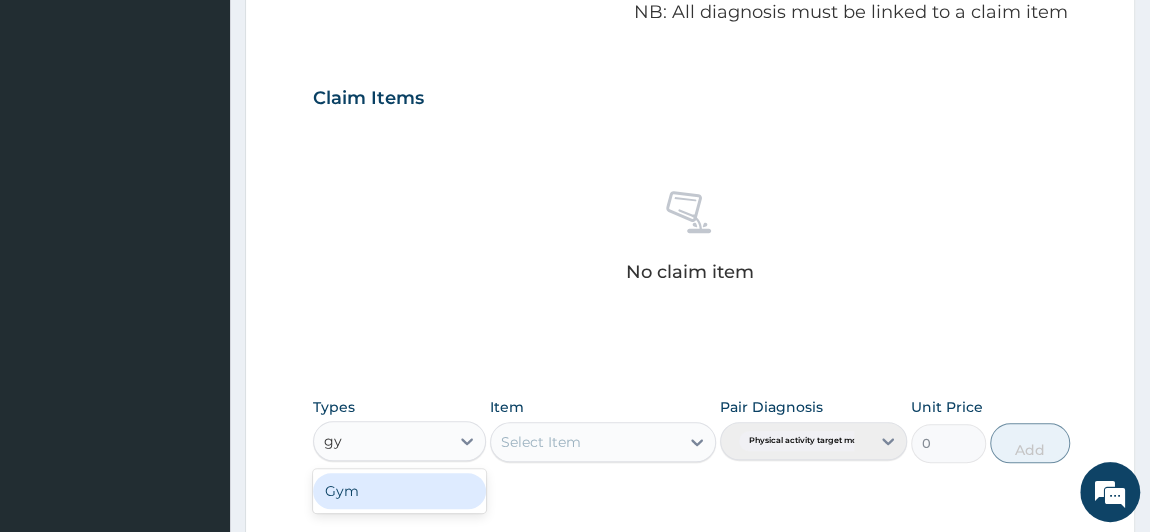 type on "gym" 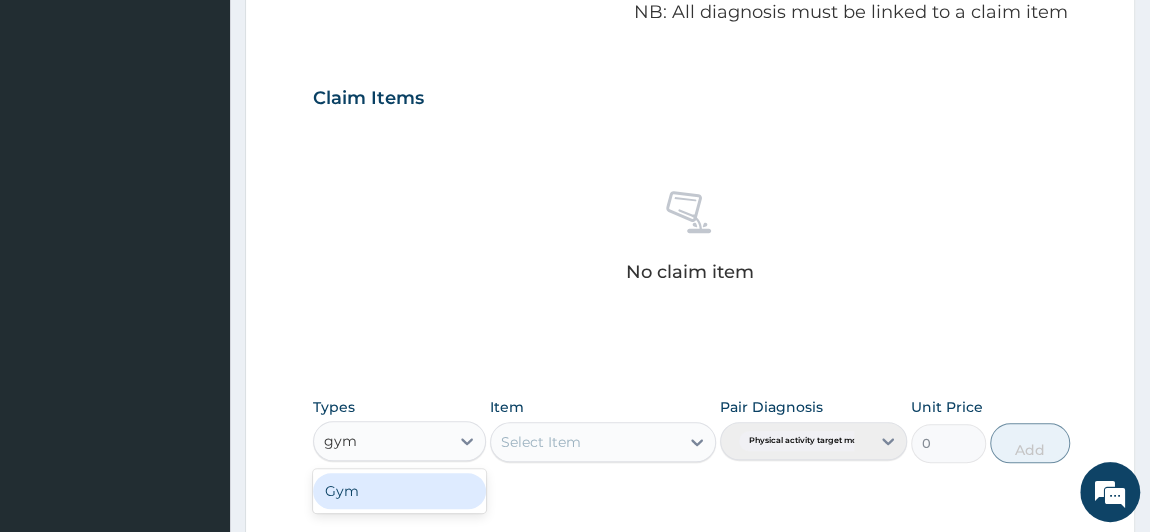 click on "Gym" at bounding box center [400, 491] 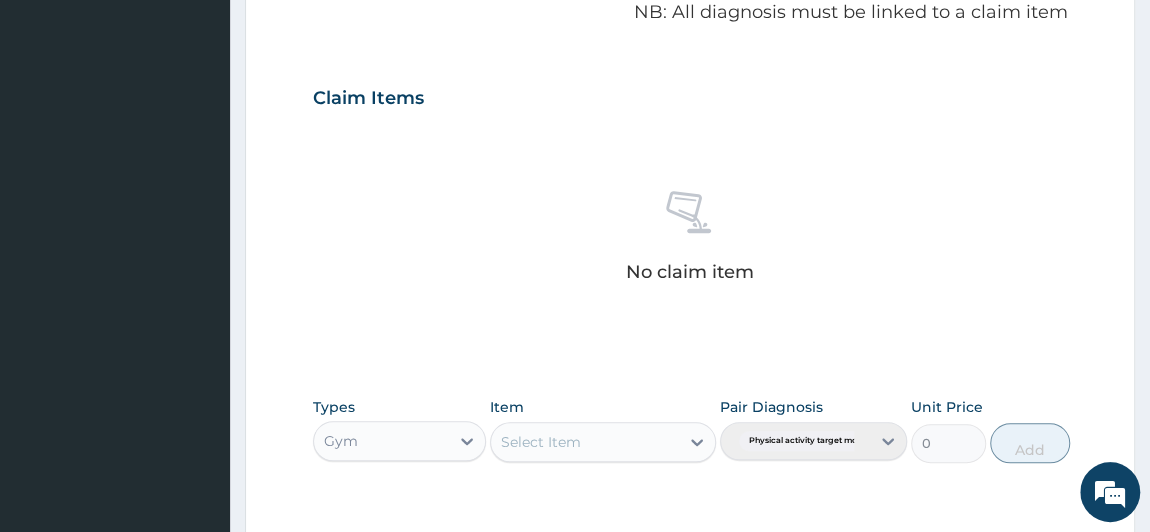 click on "Select Item" at bounding box center [541, 442] 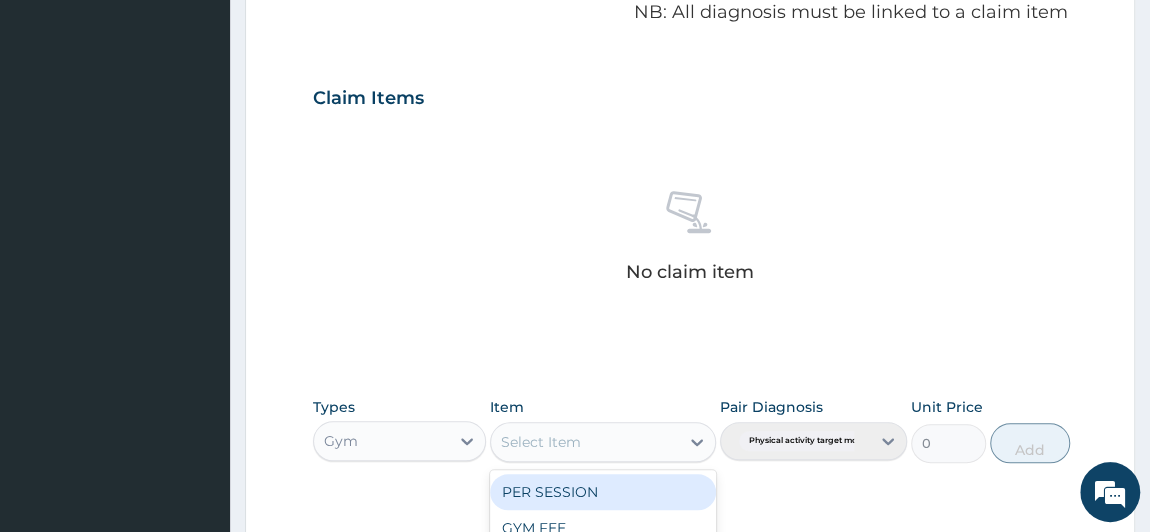 click on "PER SESSION" at bounding box center (603, 492) 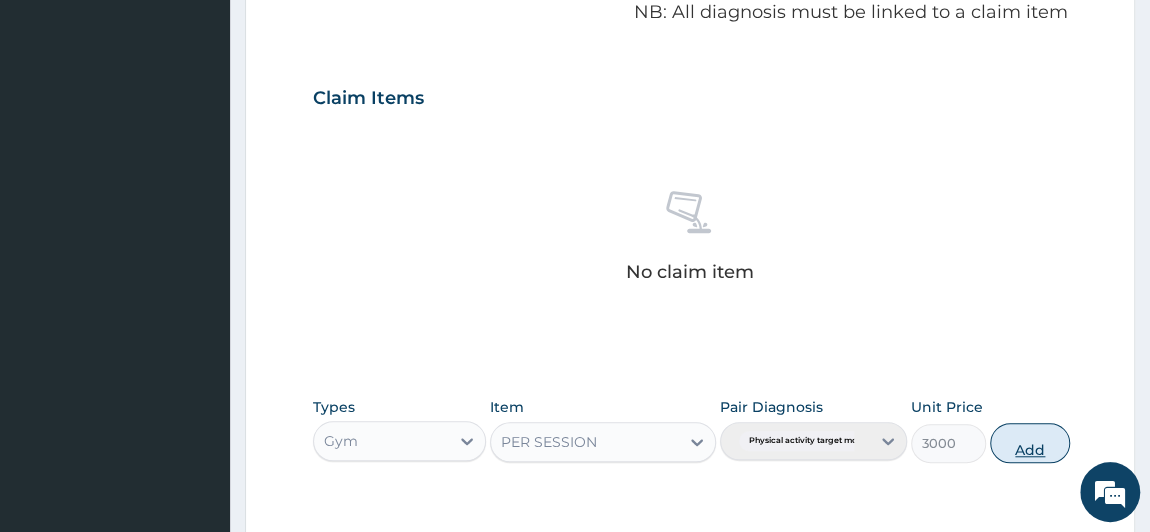 click on "Add" at bounding box center (1030, 443) 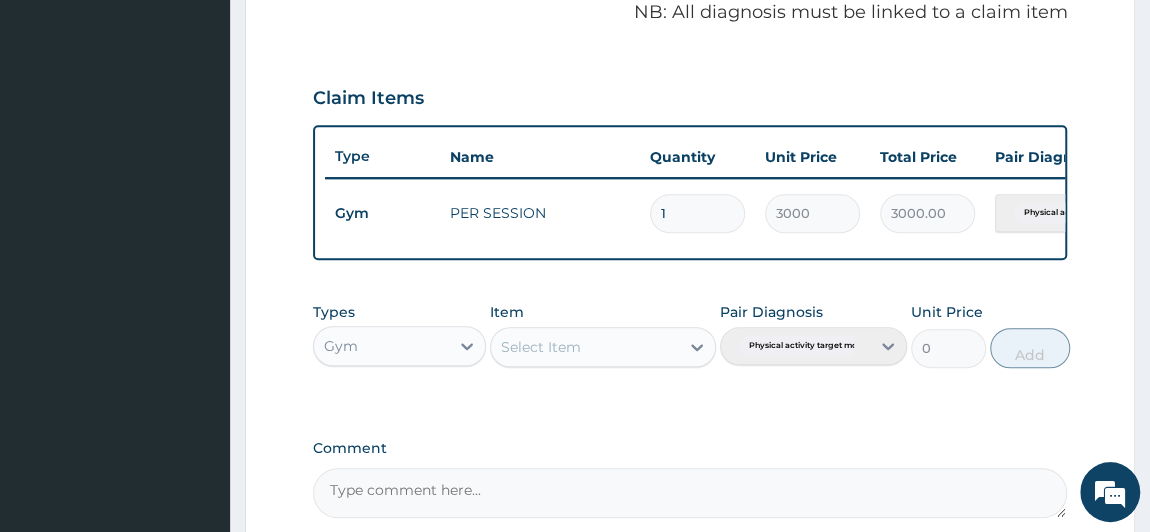 scroll, scrollTop: 824, scrollLeft: 0, axis: vertical 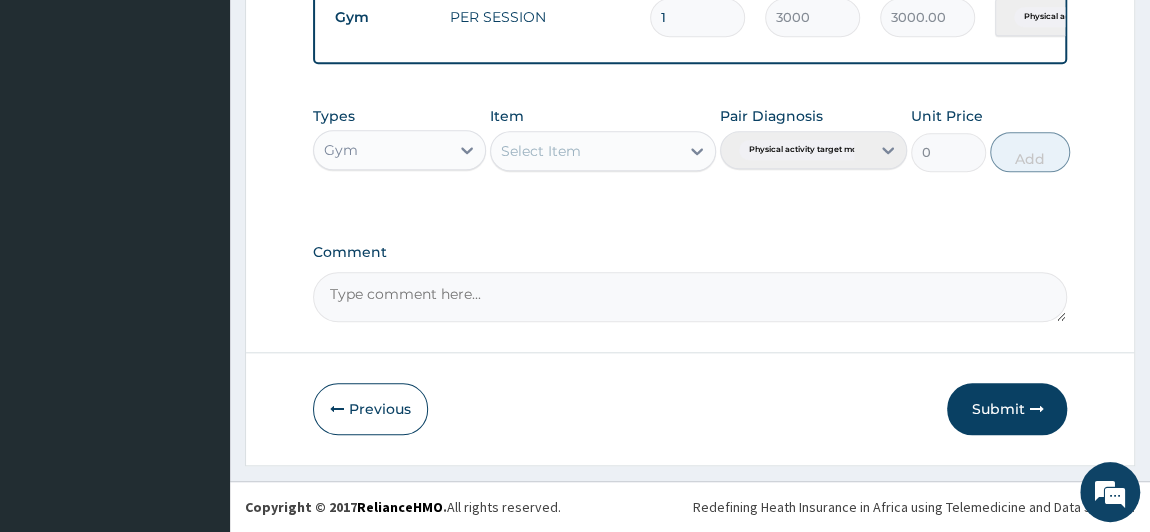 click on "Step  2  of 2 PA Code / Prescription Code Enter Code(Secondary Care Only) Encounter Date 02-08-2025 Important Notice Please enter PA codes before entering items that are not attached to a PA code   All diagnoses entered must be linked to a claim item. Diagnosis & Claim Items that are visible but inactive cannot be edited because they were imported from an already approved PA code. Diagnosis Physical activity target moderate exercise Confirmed NB: All diagnosis must be linked to a claim item Claim Items Type Name Quantity Unit Price Total Price Pair Diagnosis Actions Gym PER SESSION 1 3000 3000.00 Physical activity target moder... Delete Types Gym Item Select Item Pair Diagnosis Physical activity target moder... Unit Price 0 Add Comment     Previous   Submit" at bounding box center (690, -122) 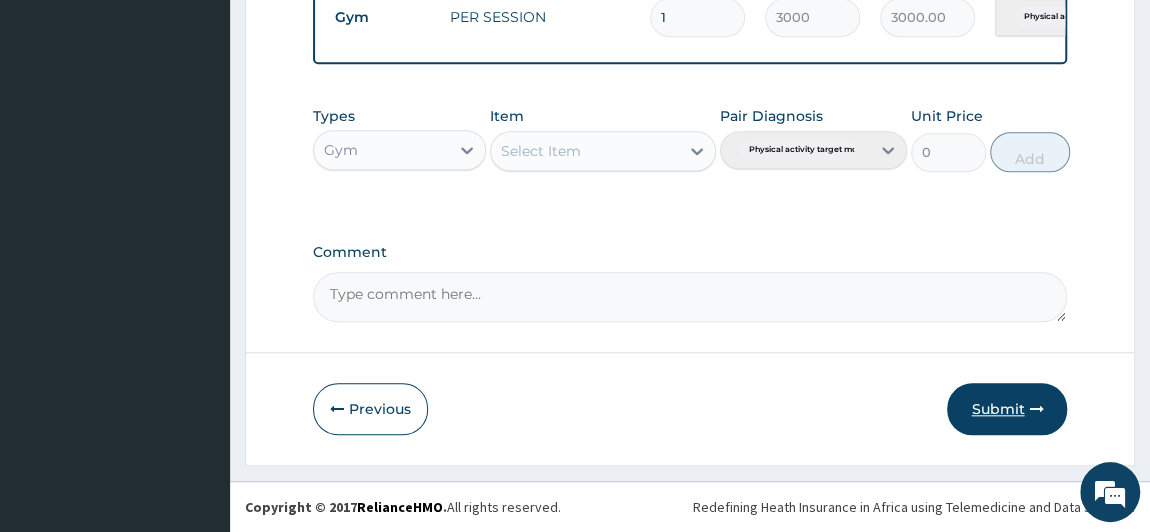 click on "Submit" at bounding box center [1007, 409] 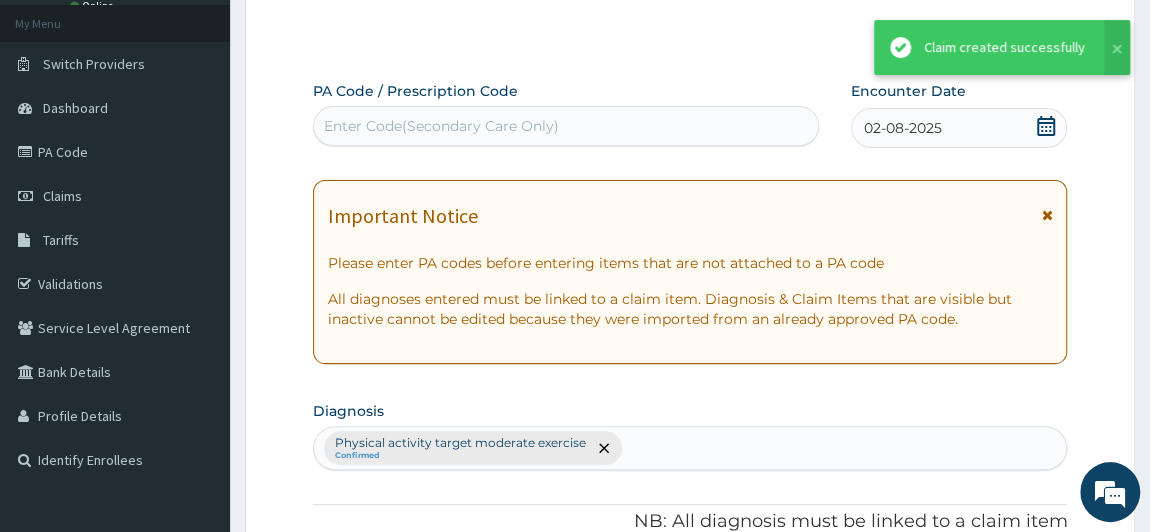 scroll, scrollTop: 824, scrollLeft: 0, axis: vertical 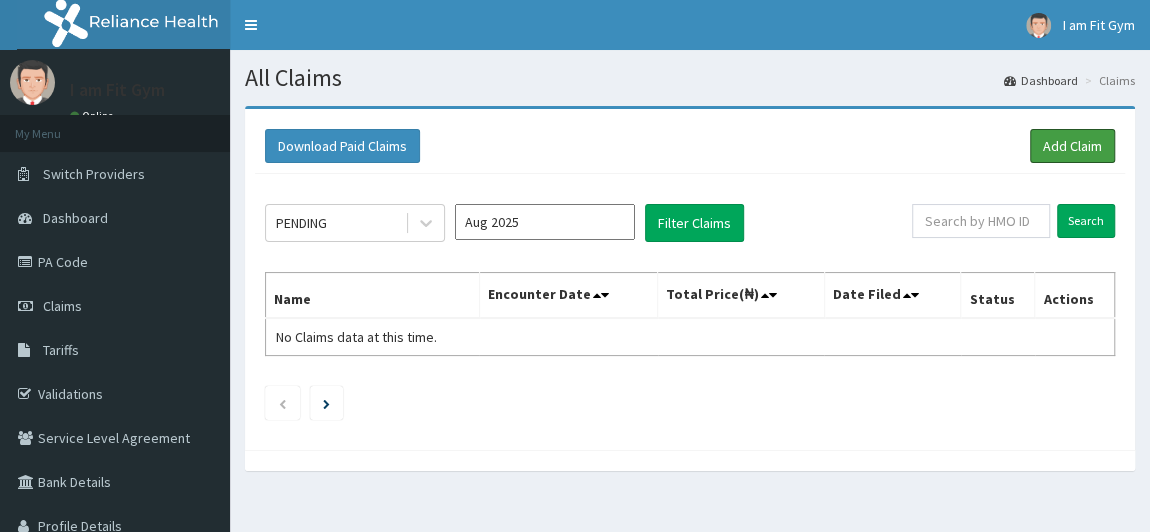 click on "Add Claim" at bounding box center [1072, 146] 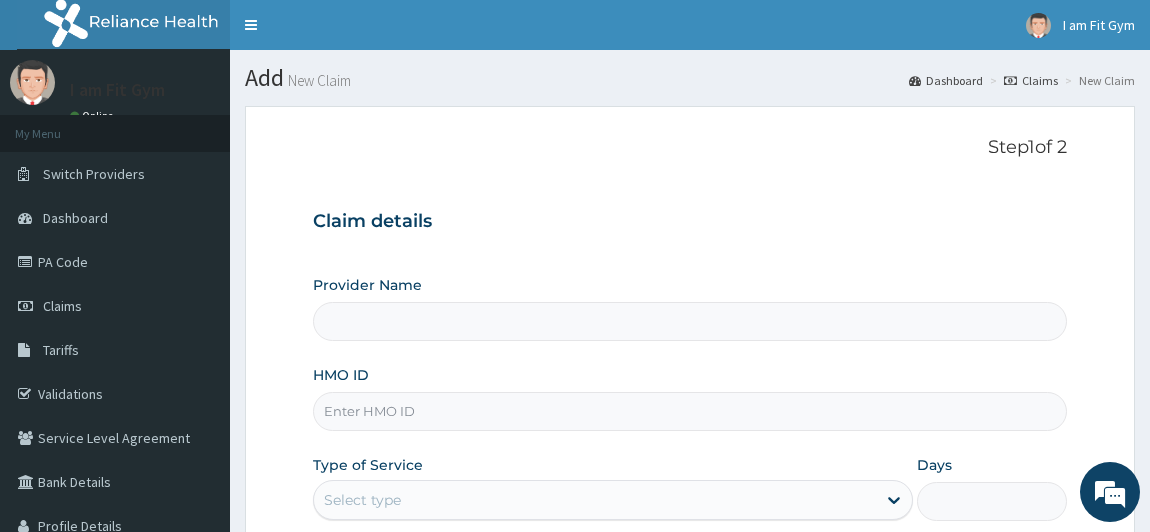 scroll, scrollTop: 0, scrollLeft: 0, axis: both 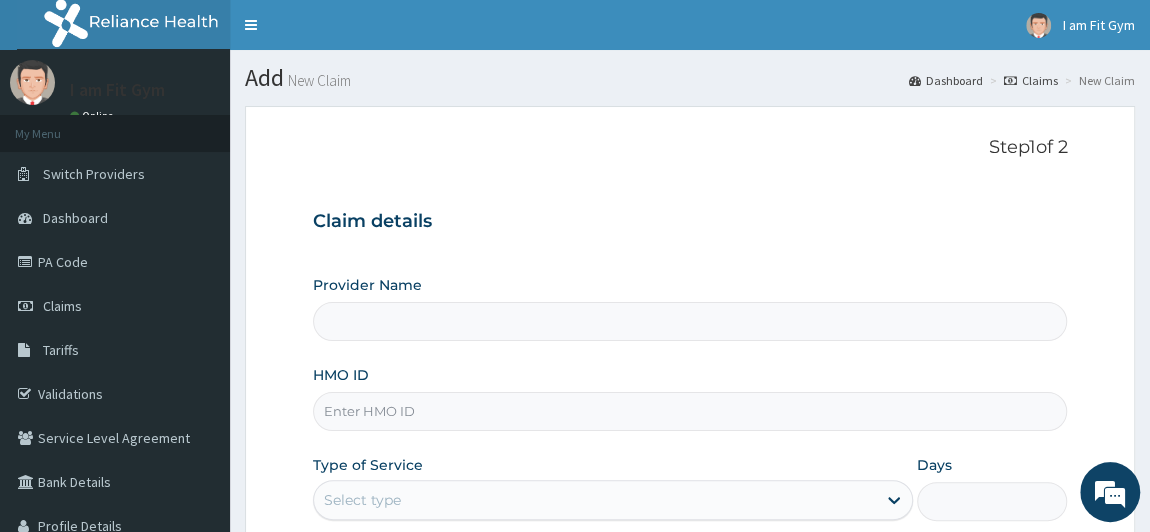 type on "I am fit Gym - Magodo" 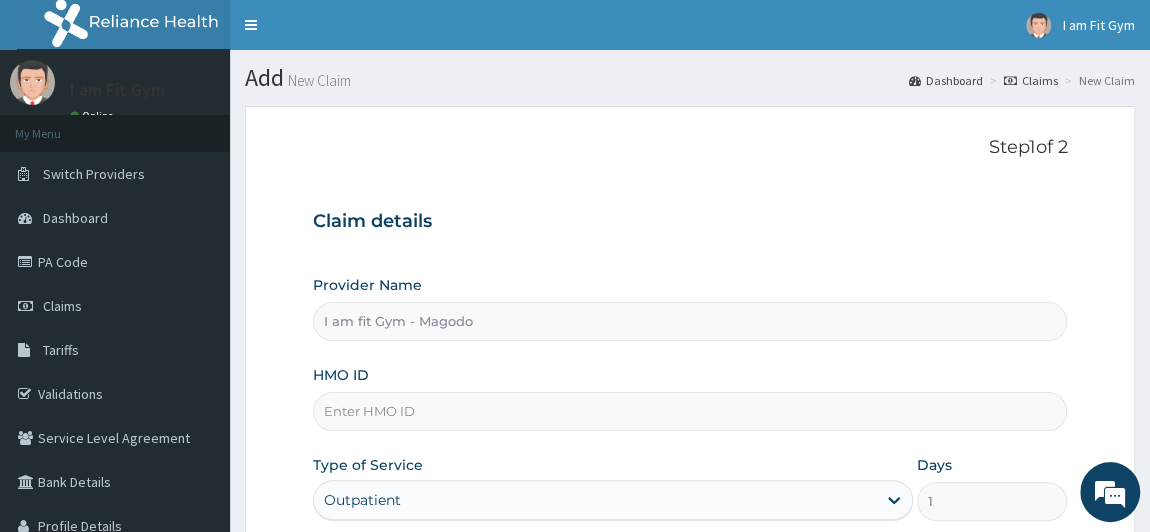 scroll, scrollTop: 0, scrollLeft: 0, axis: both 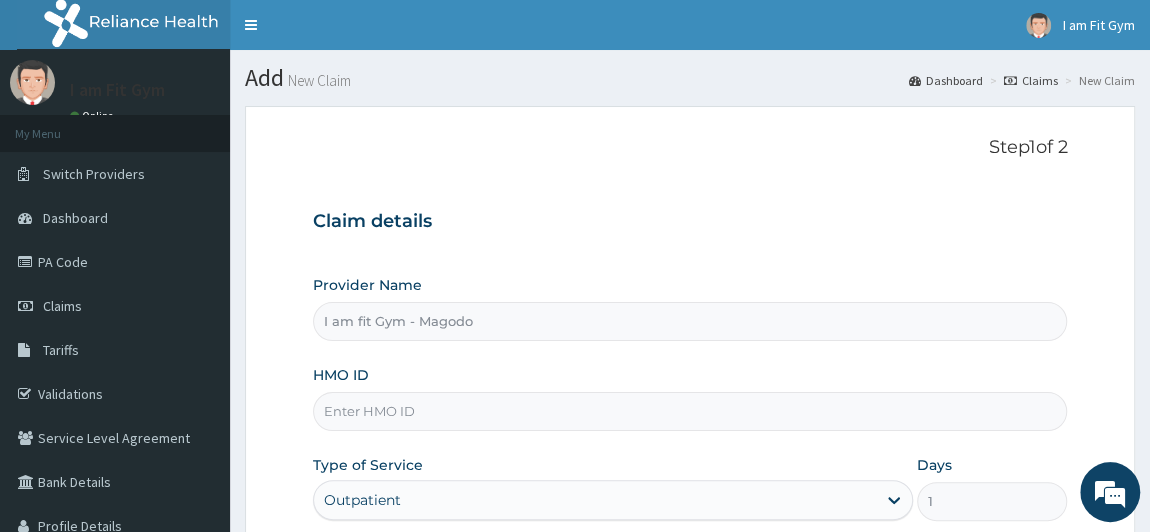 click on "HMO ID" at bounding box center (690, 411) 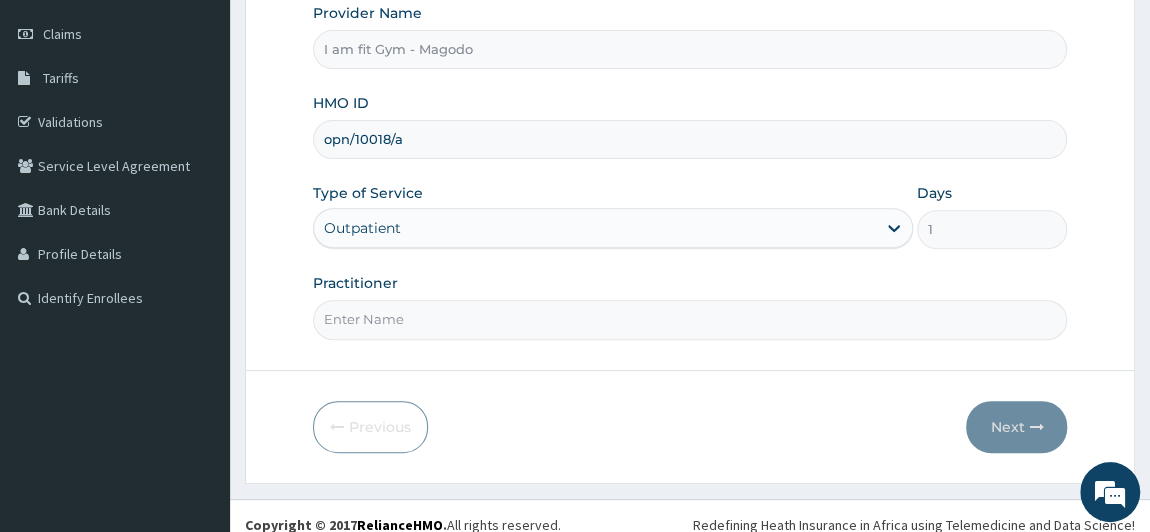 scroll, scrollTop: 284, scrollLeft: 0, axis: vertical 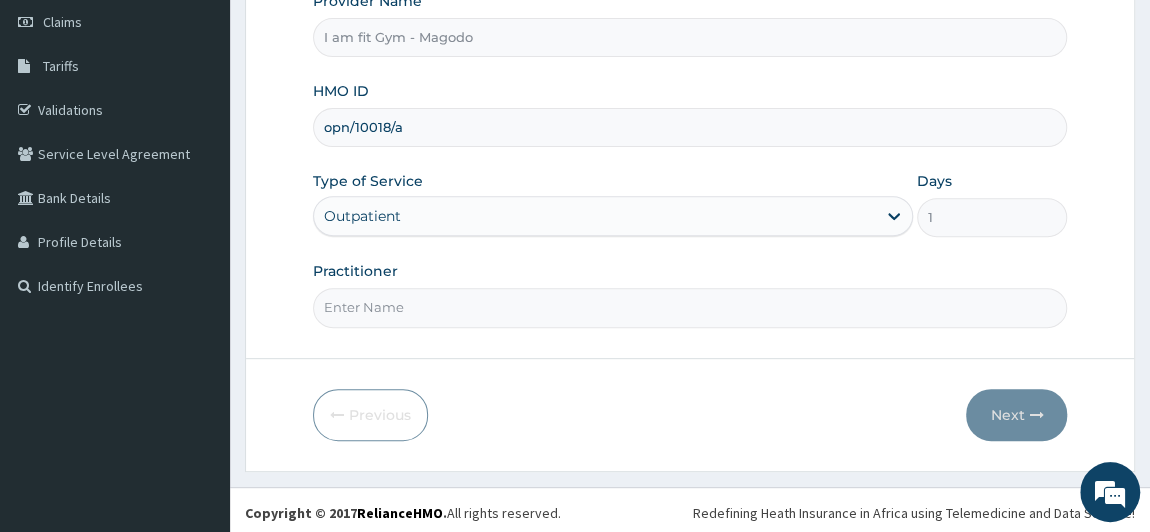 type on "opn/10018/a" 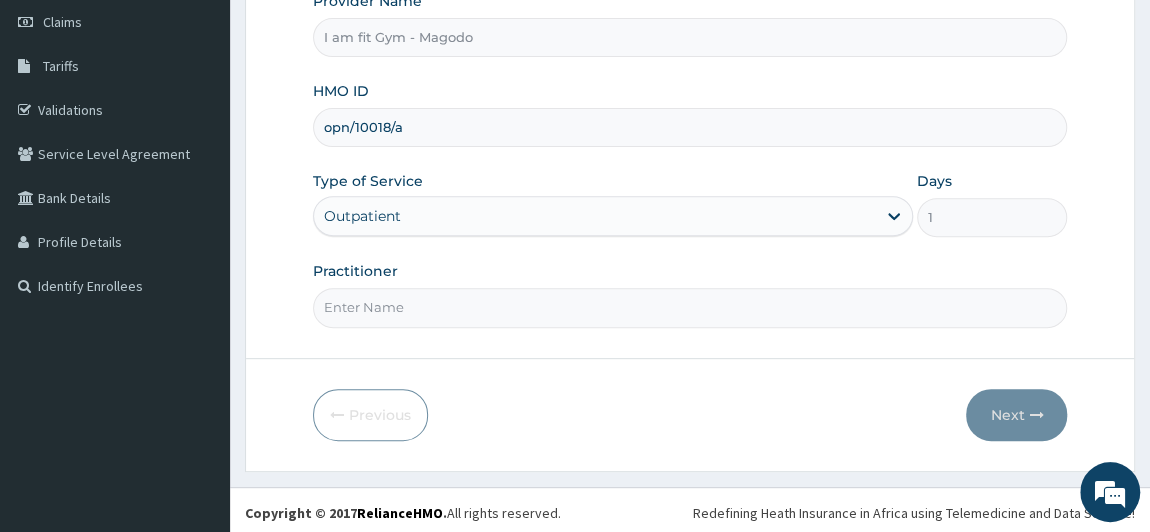 type on "RAZZIEKUD" 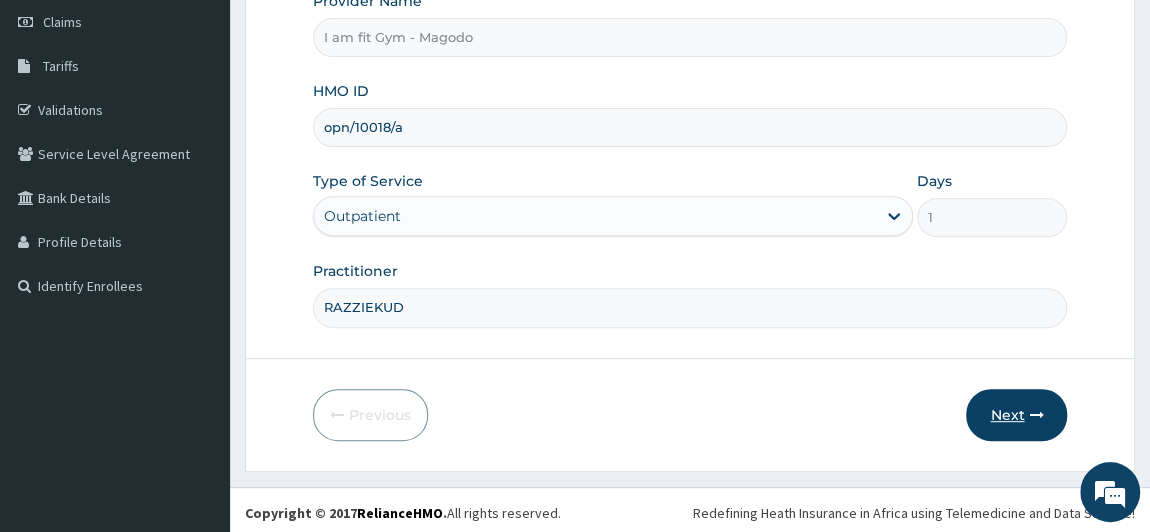 click on "Next" at bounding box center (1016, 415) 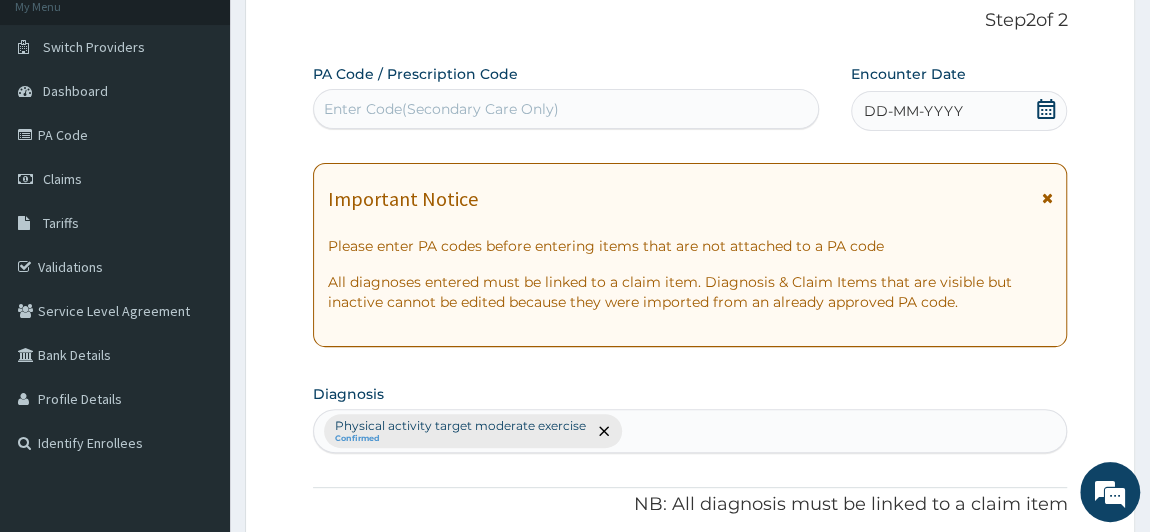 scroll, scrollTop: 0, scrollLeft: 0, axis: both 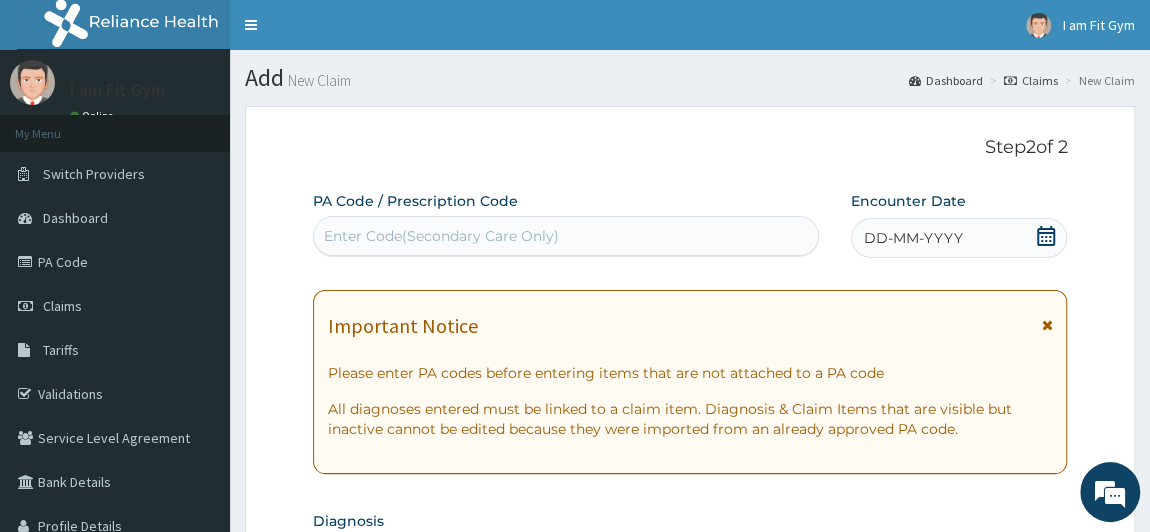 click 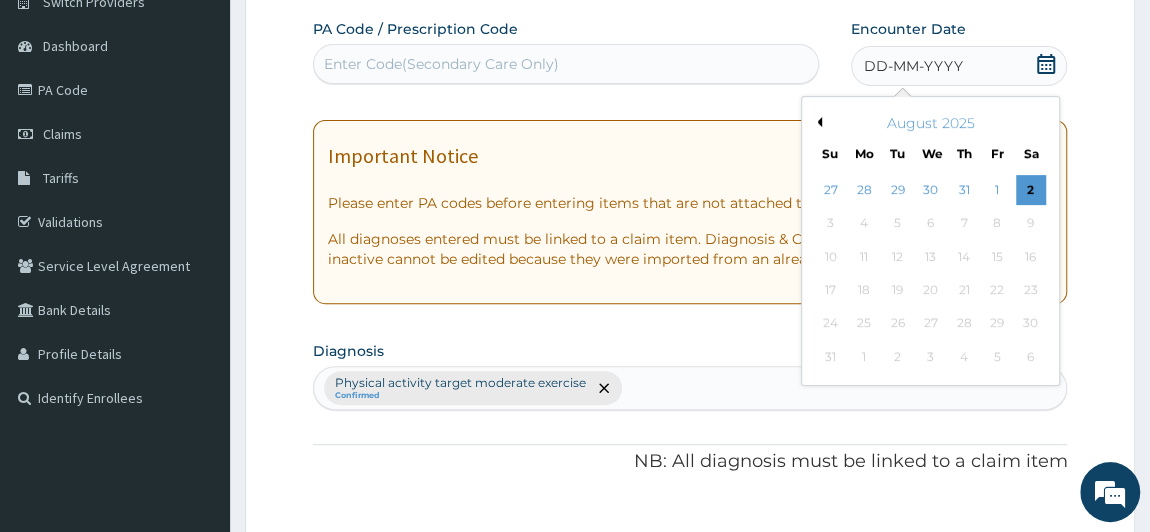 scroll, scrollTop: 0, scrollLeft: 0, axis: both 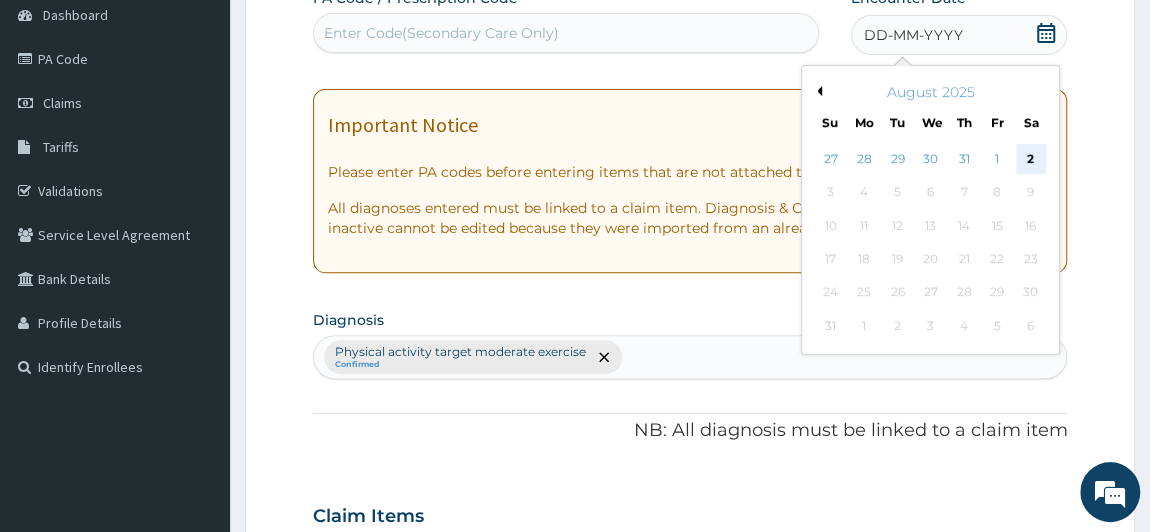 click on "2" at bounding box center (1030, 159) 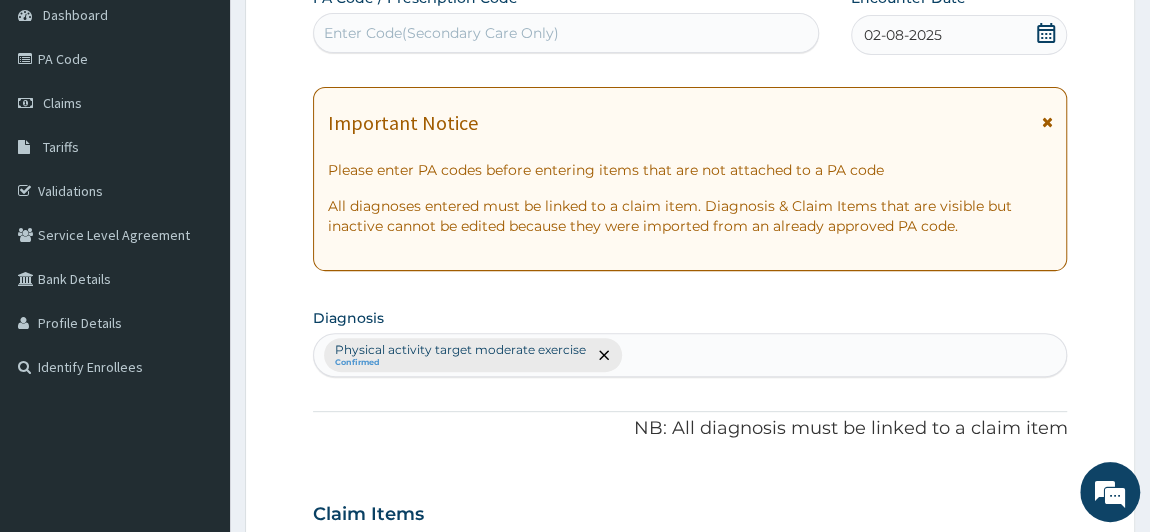 click on "Enter Code(Secondary Care Only)" at bounding box center [566, 33] 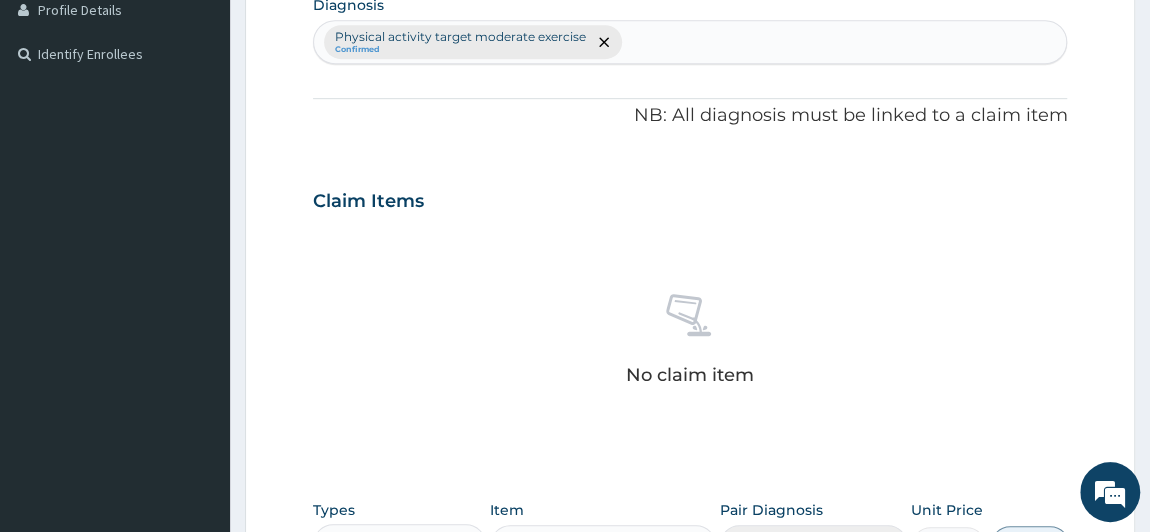 scroll, scrollTop: 525, scrollLeft: 0, axis: vertical 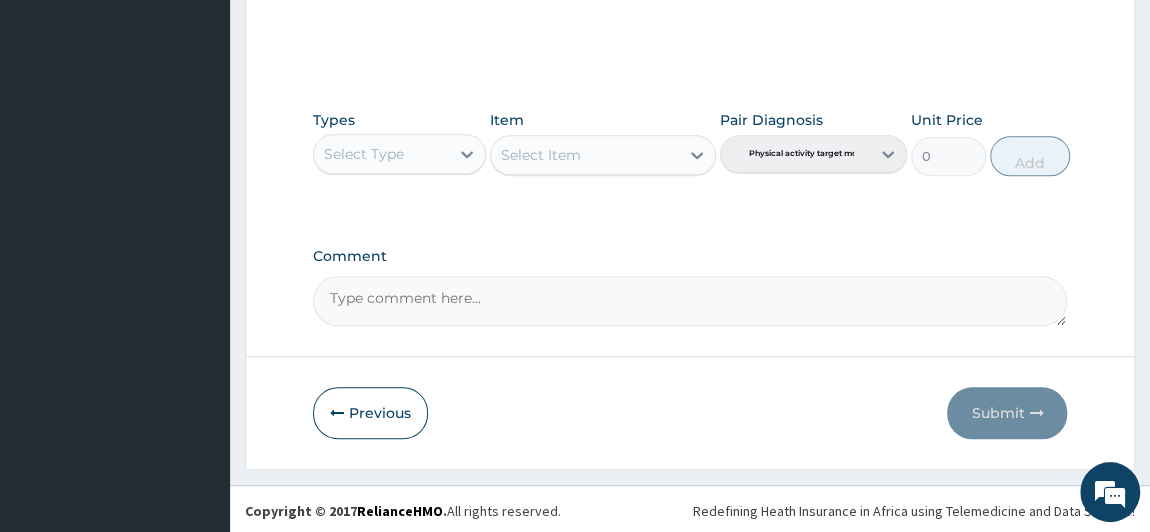 type on "PA/583E7A" 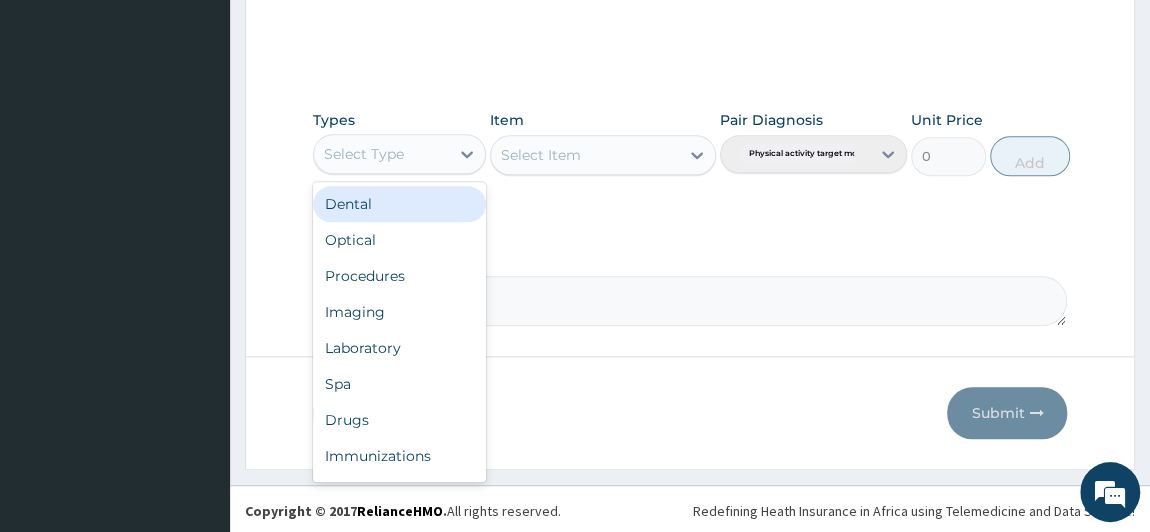 click on "Select Type" at bounding box center [364, 154] 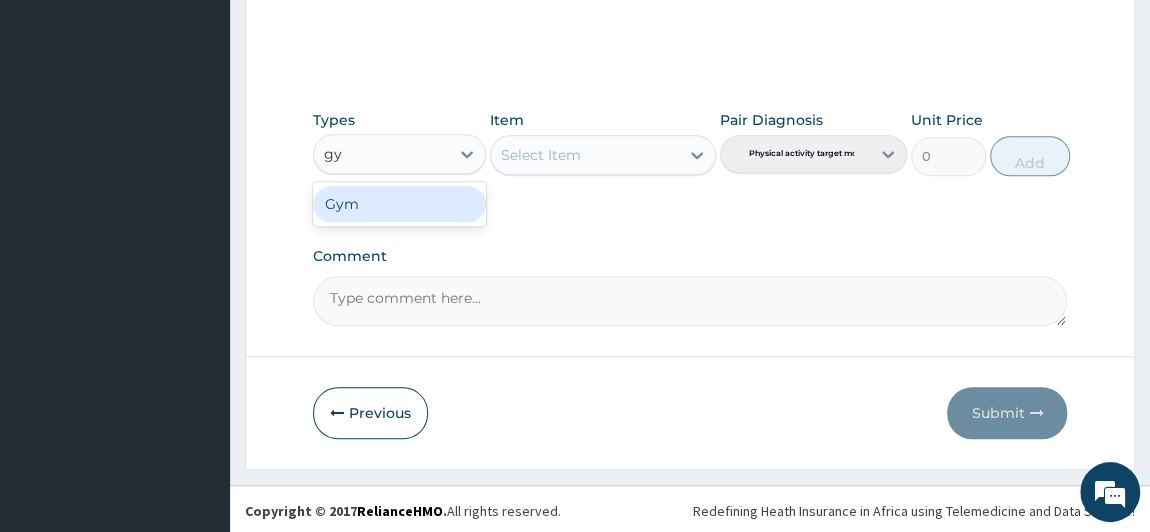 type on "gym" 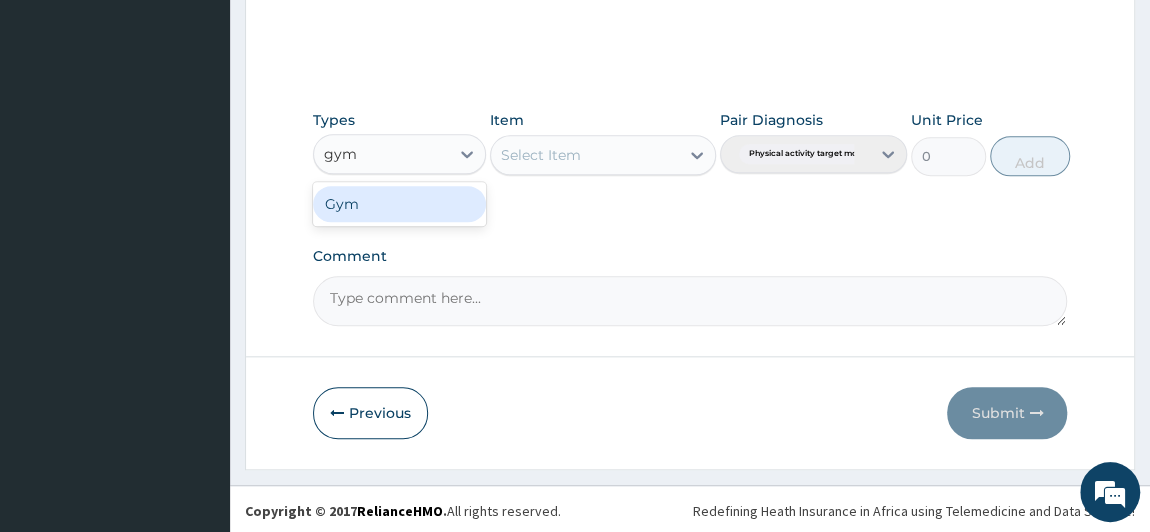 click on "Gym" at bounding box center (400, 204) 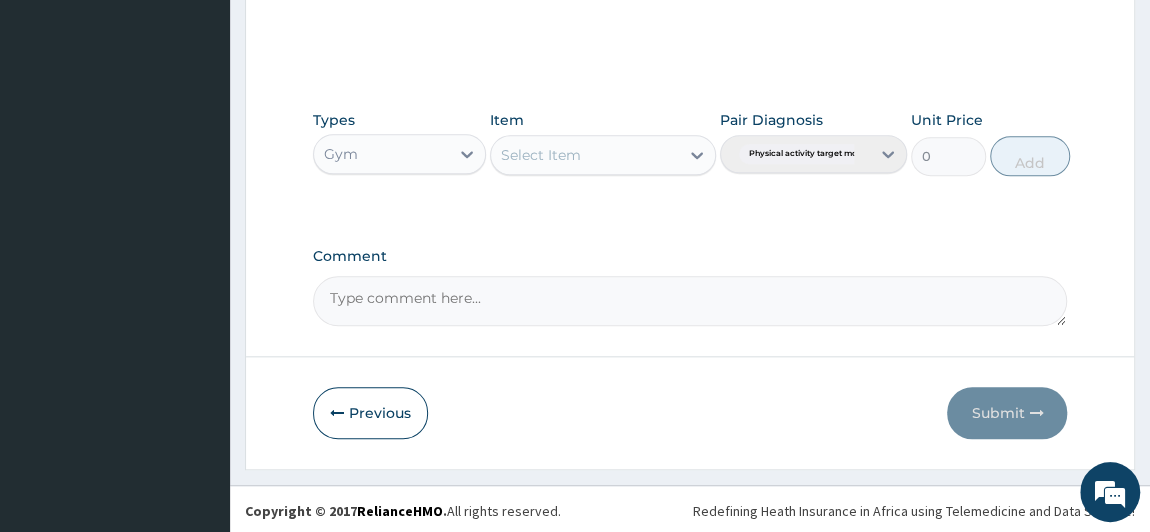 click on "Select Item" at bounding box center [585, 155] 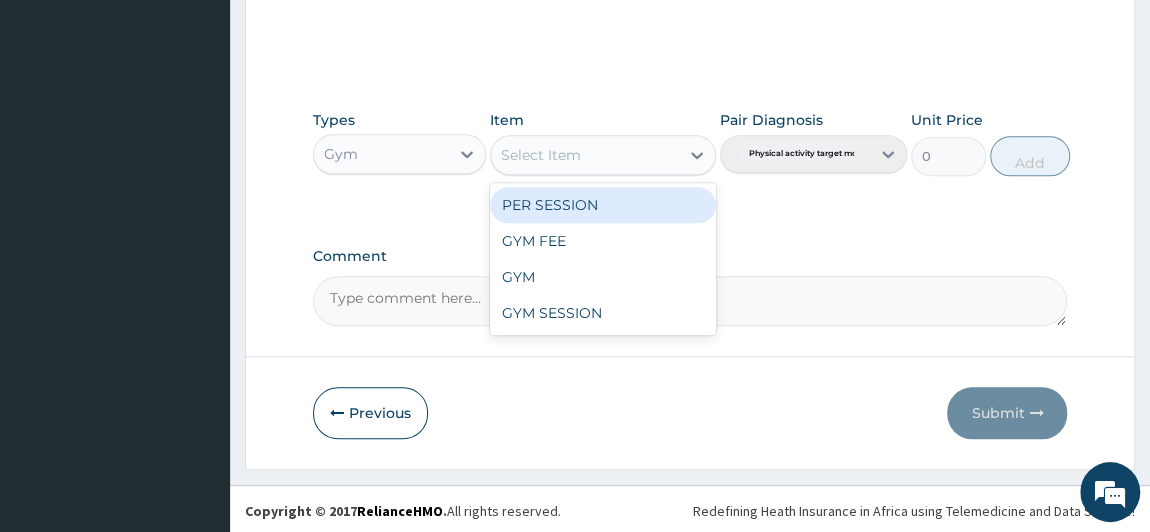 click on "PER SESSION" at bounding box center (603, 205) 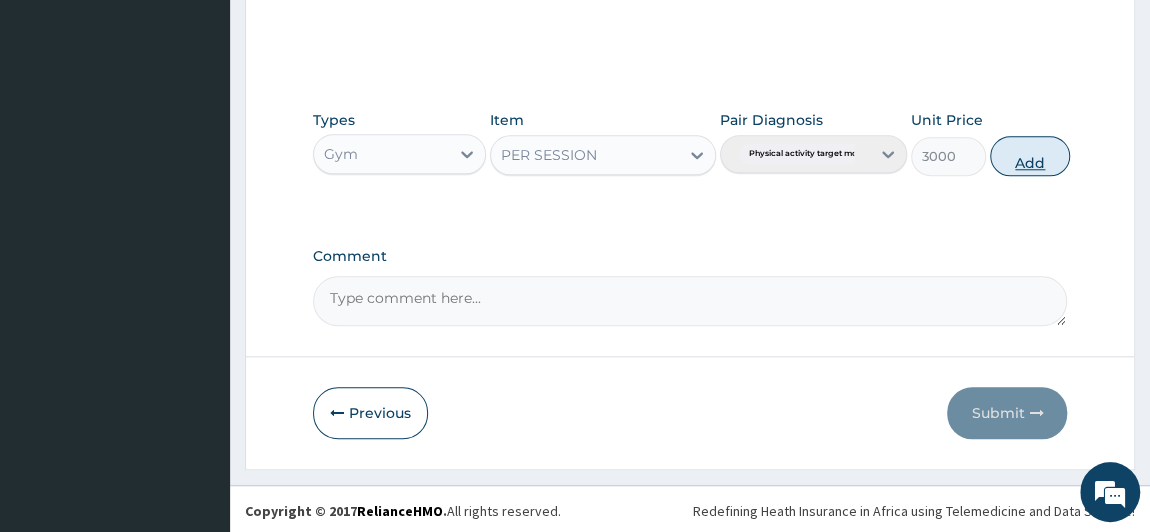 click on "Add" at bounding box center (1030, 156) 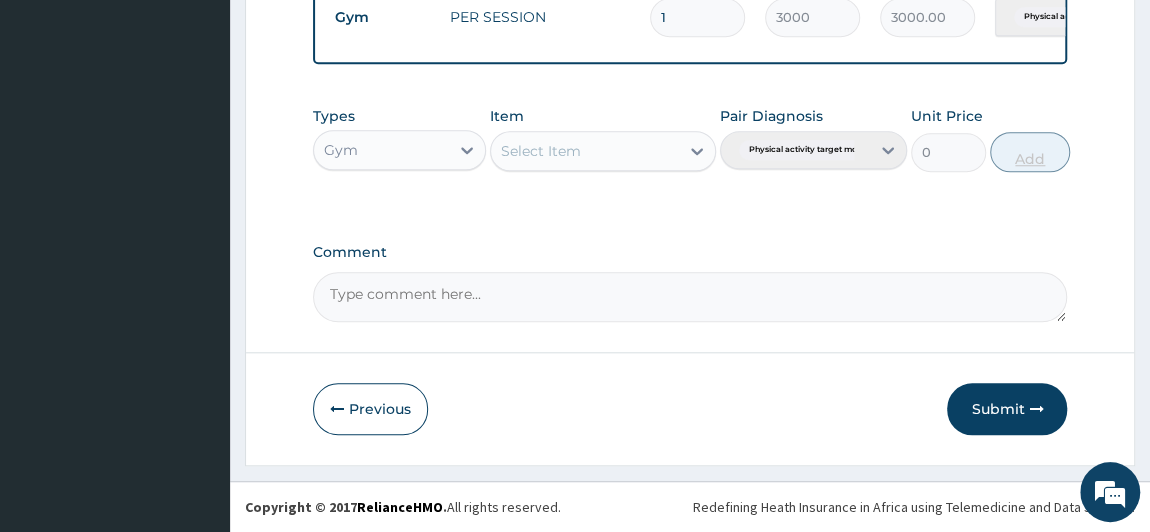 scroll, scrollTop: 810, scrollLeft: 0, axis: vertical 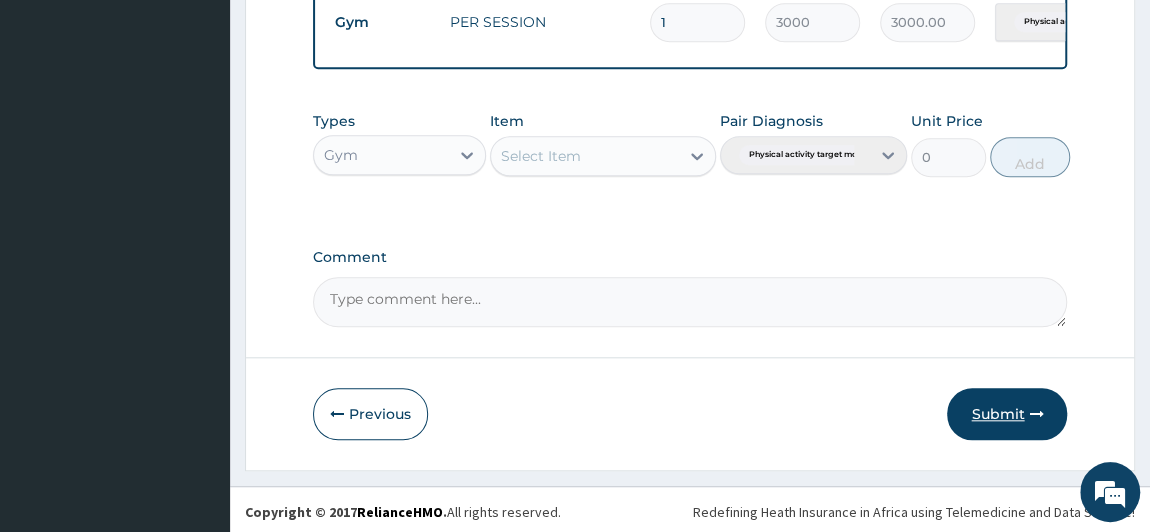 click on "Submit" at bounding box center [1007, 414] 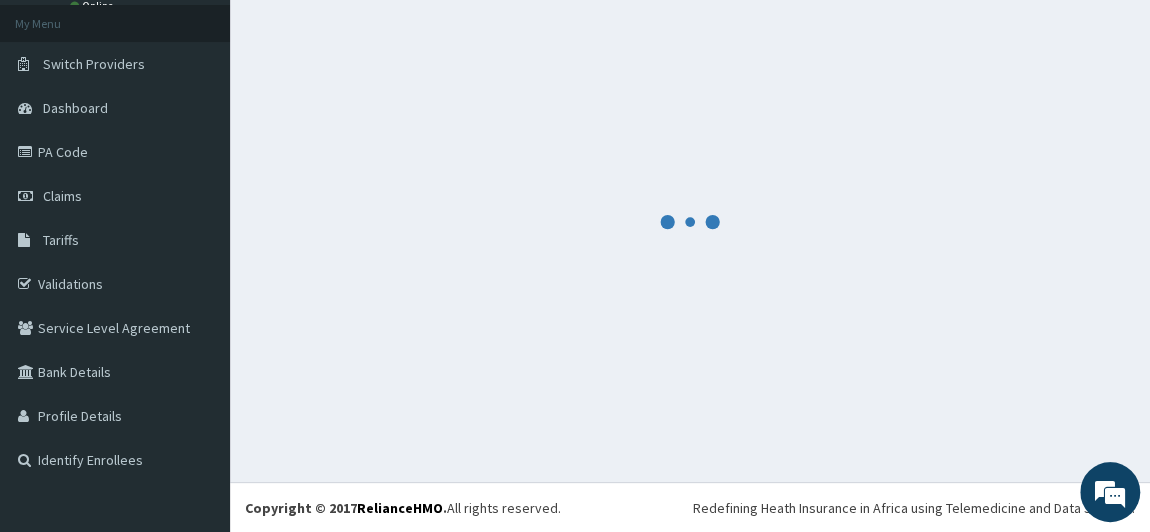 scroll, scrollTop: 810, scrollLeft: 0, axis: vertical 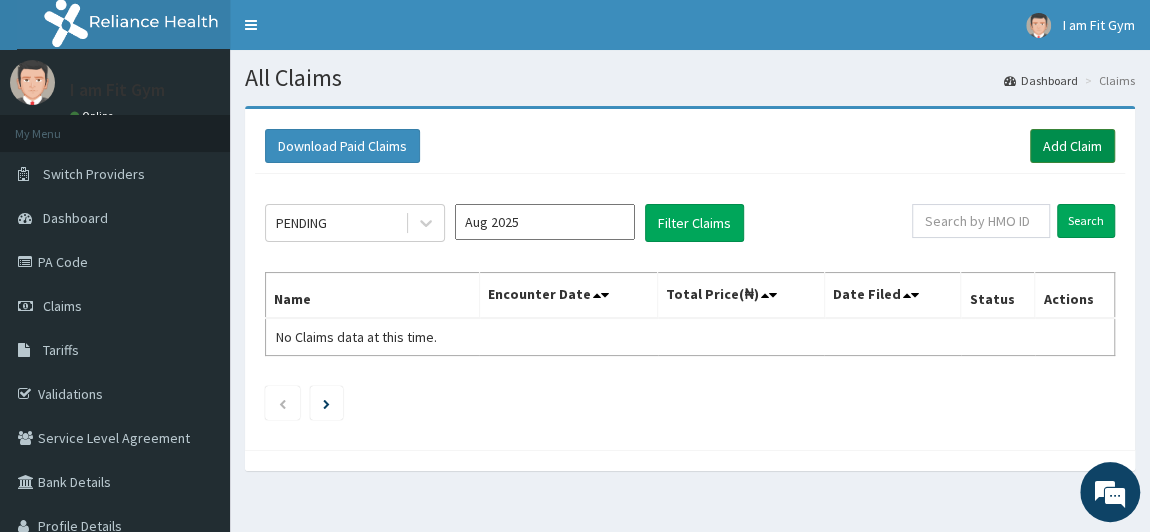 click on "Add Claim" at bounding box center [1072, 146] 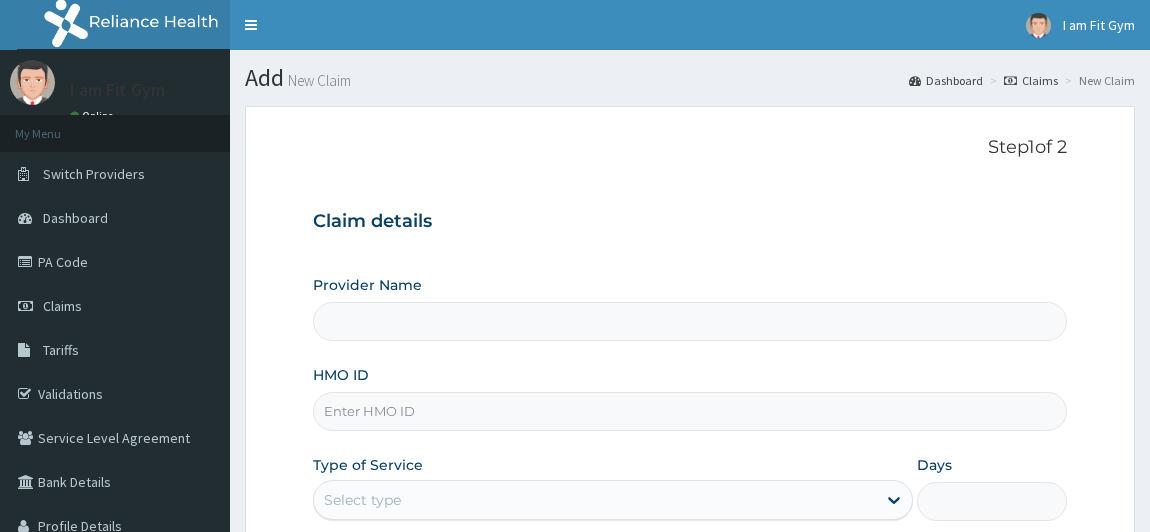 scroll, scrollTop: 0, scrollLeft: 0, axis: both 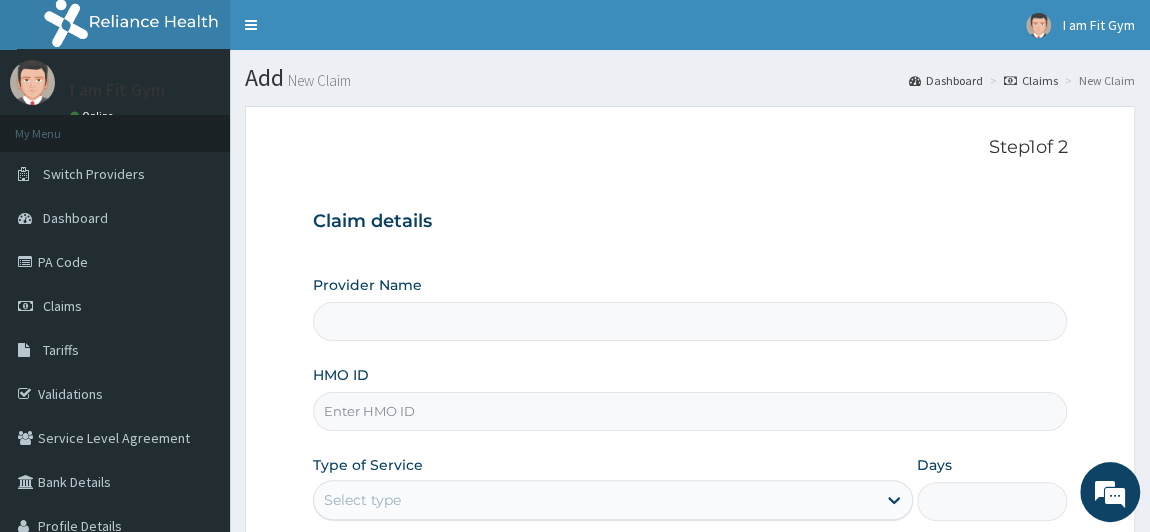 type on "I am fit Gym - Magodo" 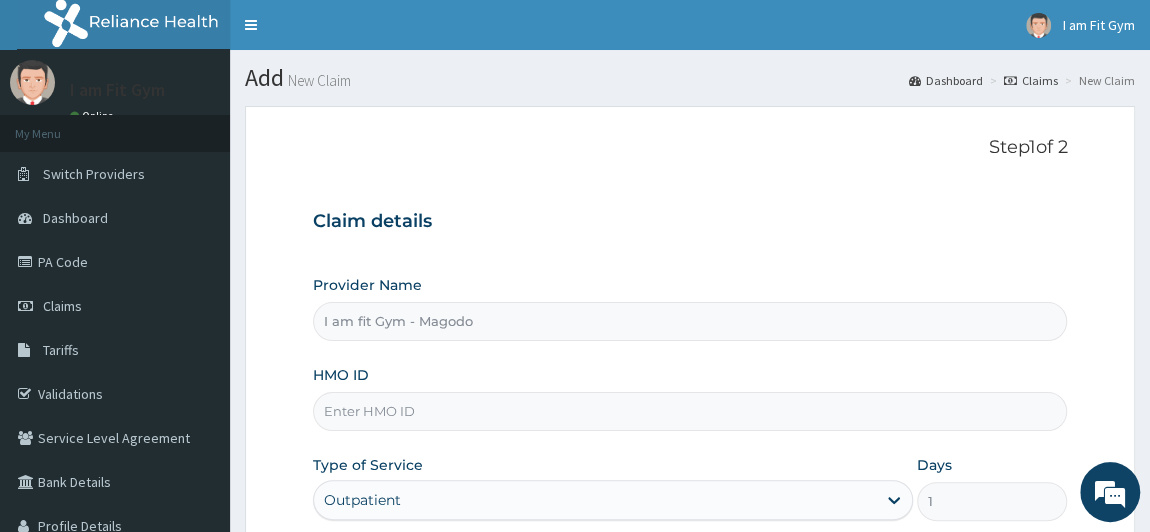 click on "HMO ID" at bounding box center [690, 411] 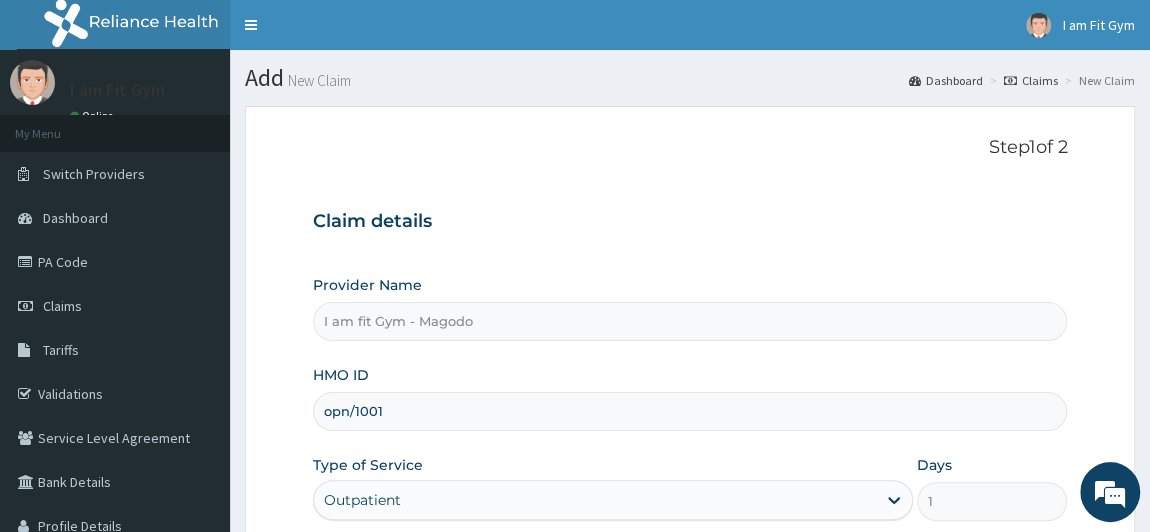 scroll, scrollTop: 0, scrollLeft: 0, axis: both 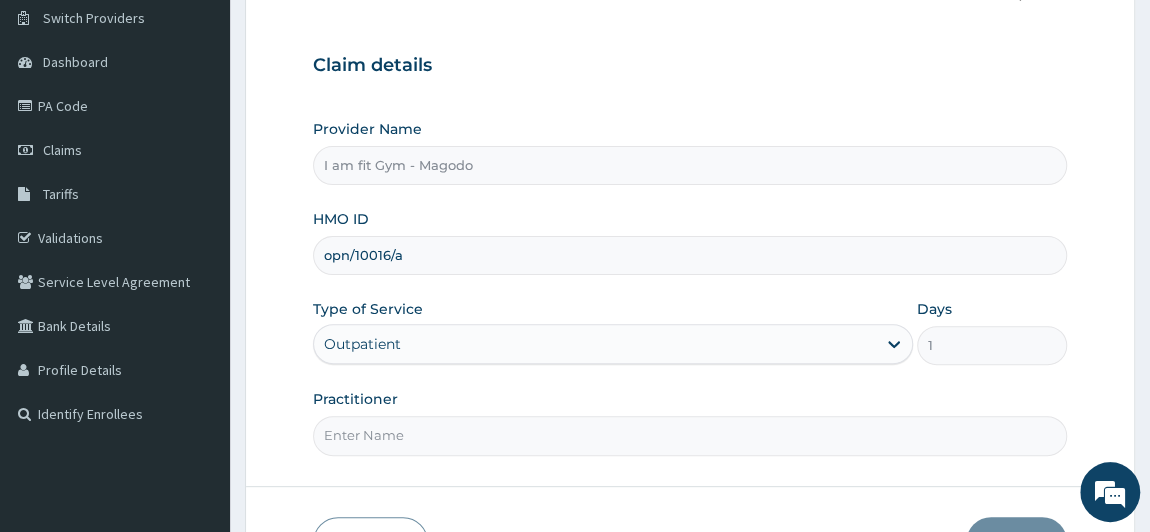 type on "opn/10016/a" 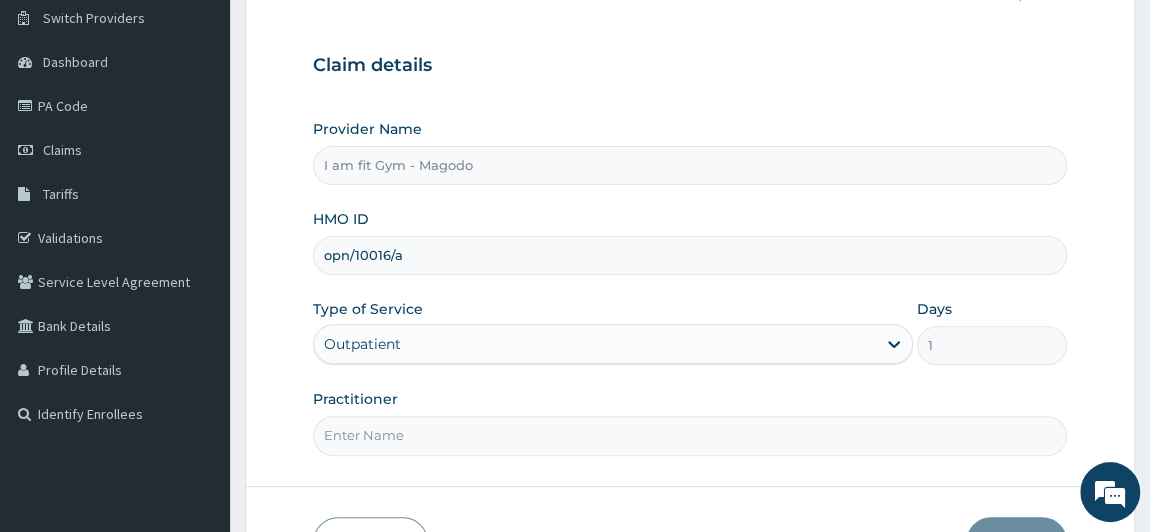 type on "RAZZIEKUD" 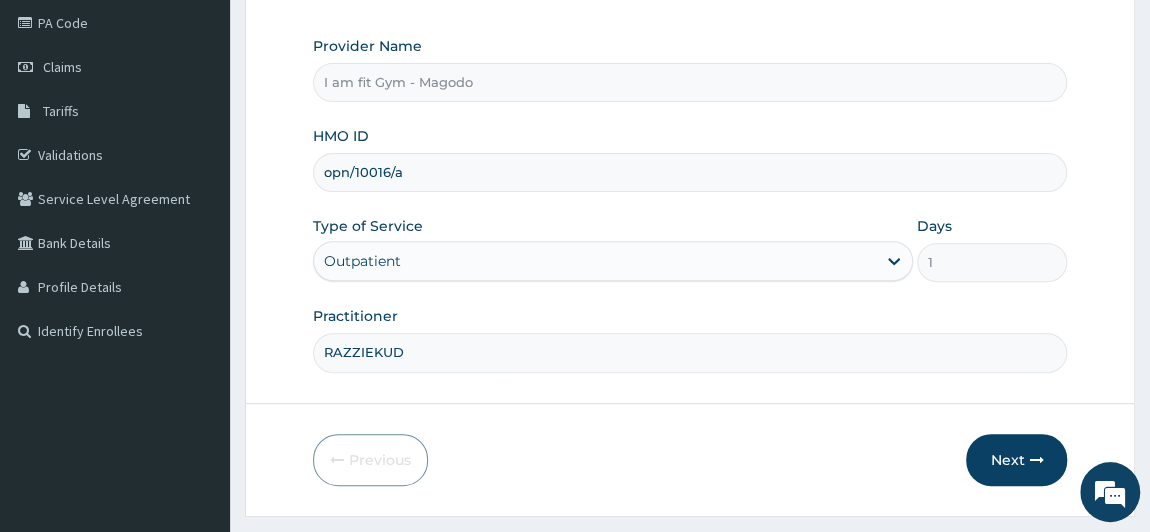 scroll, scrollTop: 284, scrollLeft: 0, axis: vertical 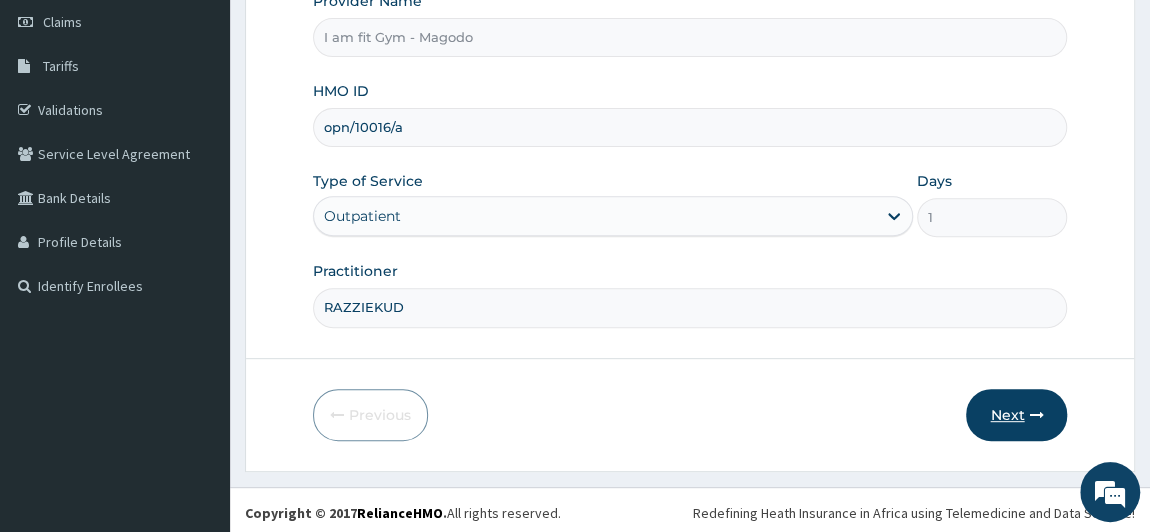 click on "Next" at bounding box center (1016, 415) 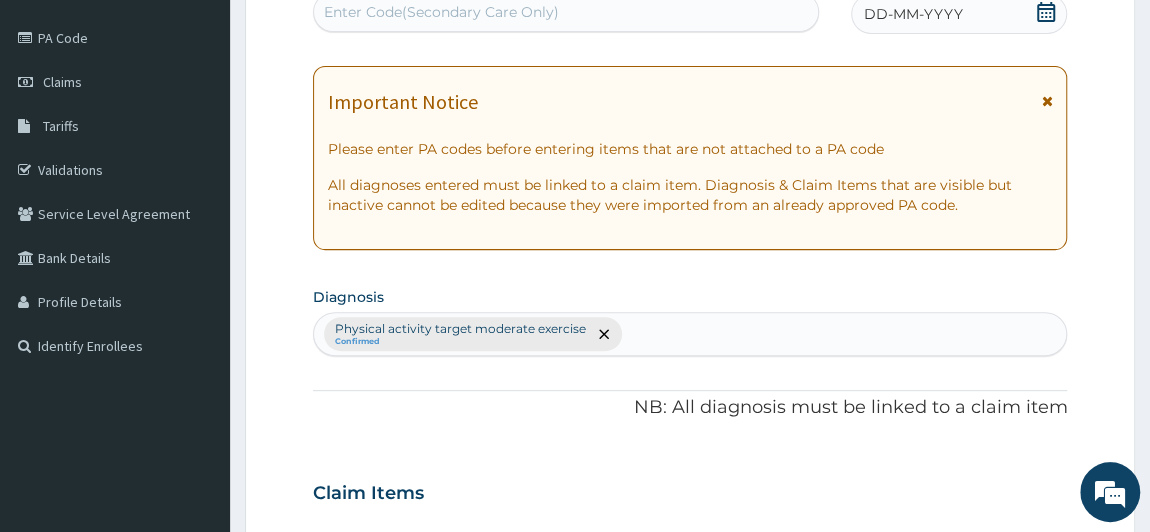 scroll, scrollTop: 0, scrollLeft: 0, axis: both 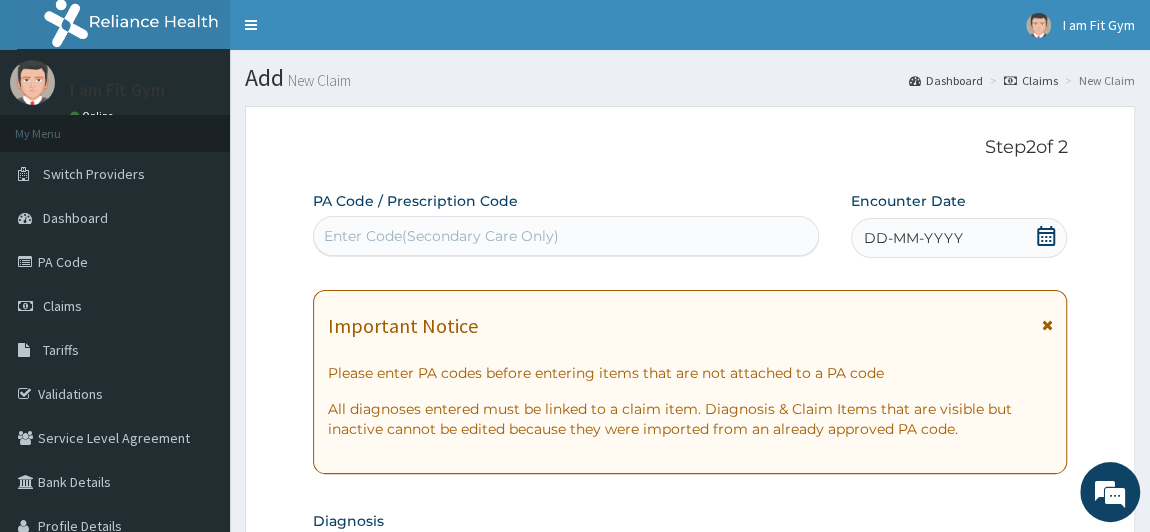 click 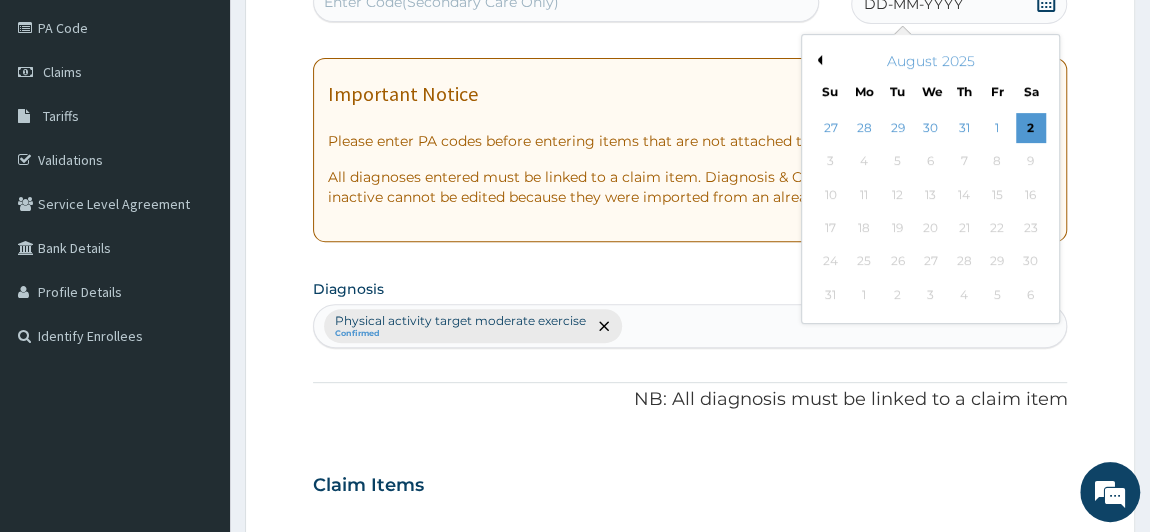 scroll, scrollTop: 259, scrollLeft: 0, axis: vertical 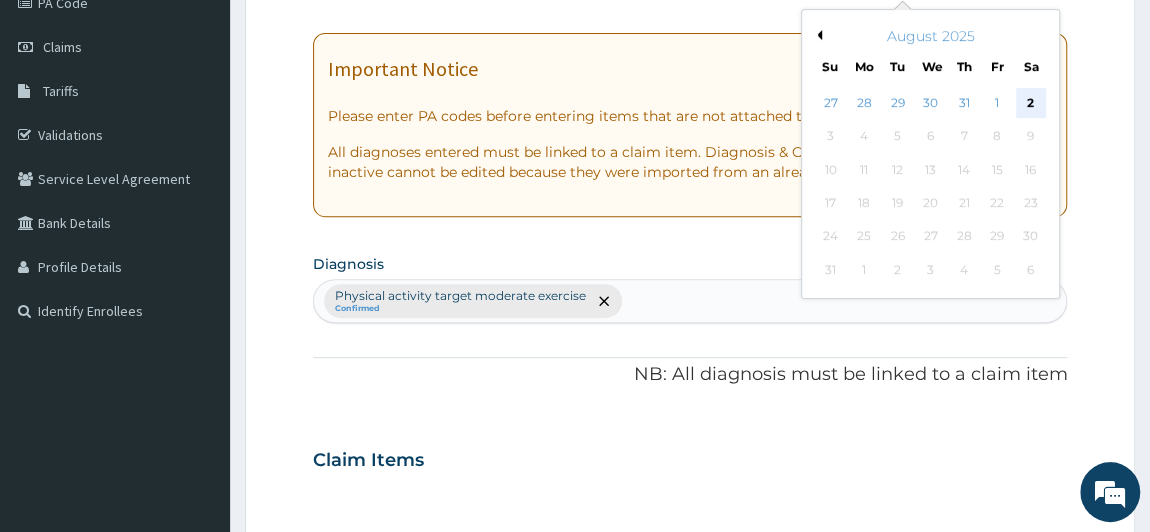 click on "2" at bounding box center (1030, 103) 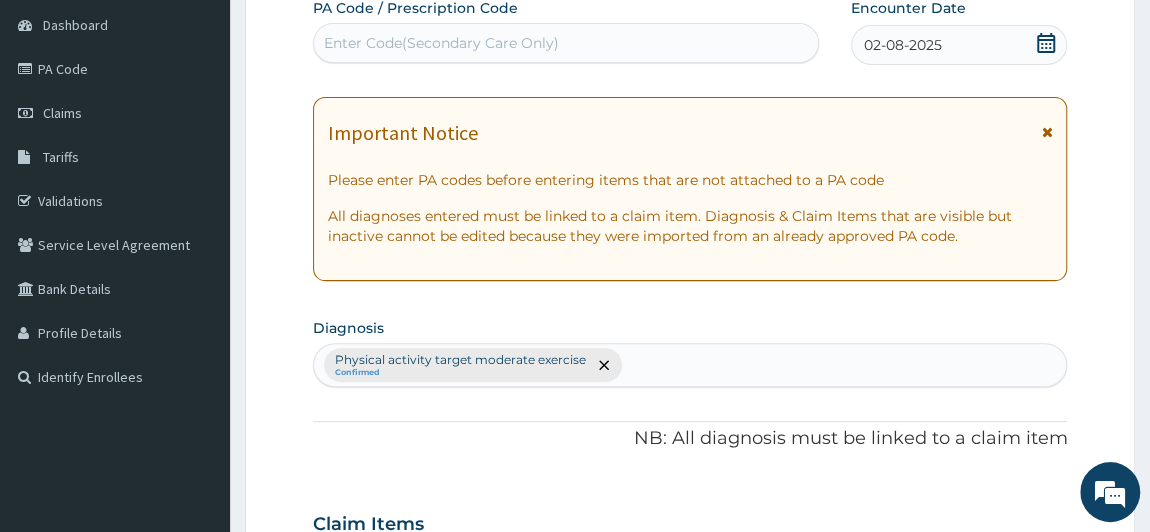 scroll, scrollTop: 0, scrollLeft: 0, axis: both 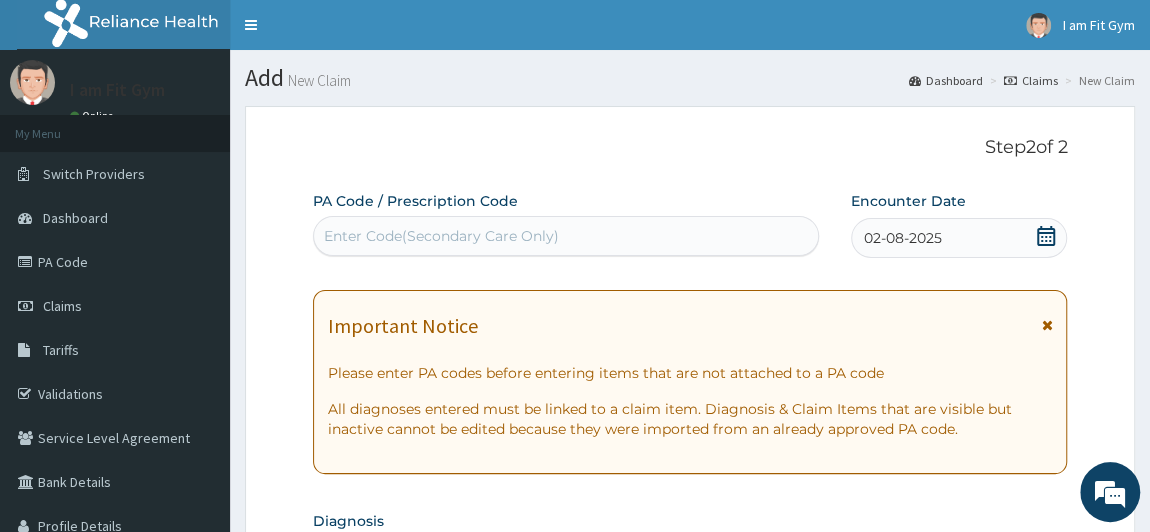 click on "Enter Code(Secondary Care Only)" at bounding box center (566, 236) 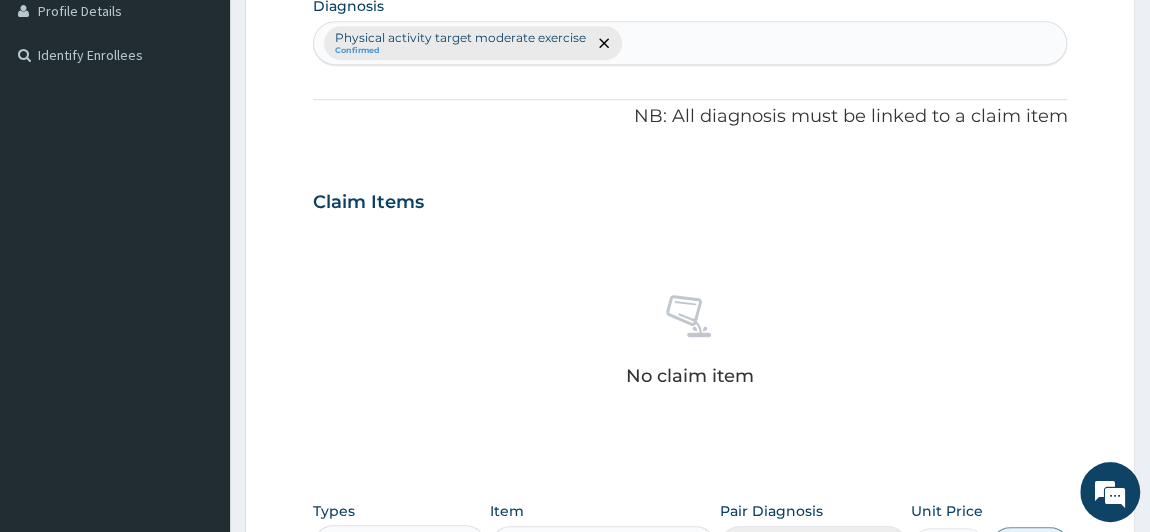 scroll, scrollTop: 627, scrollLeft: 0, axis: vertical 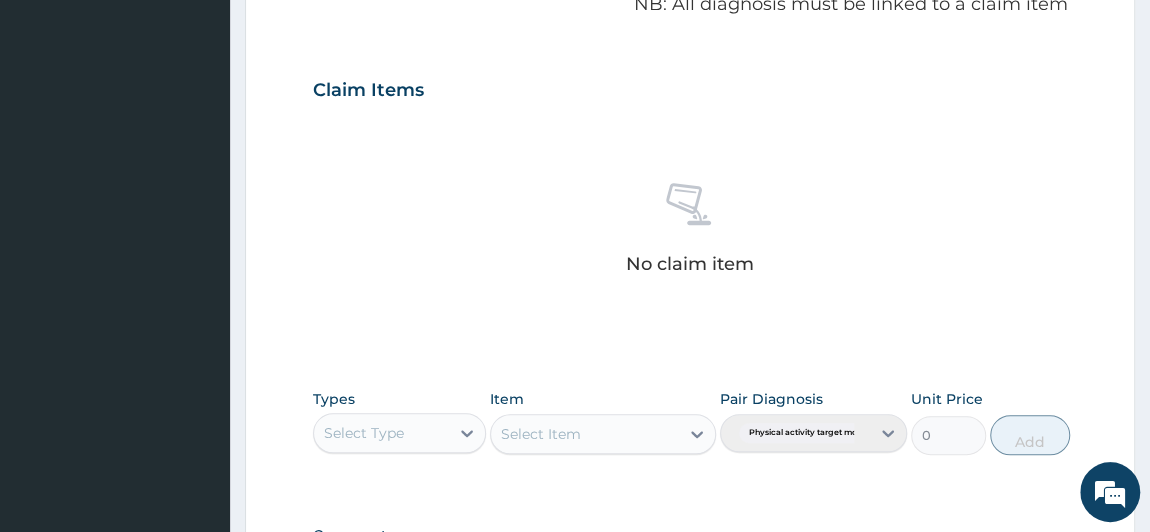type on "PA/0CCF8F" 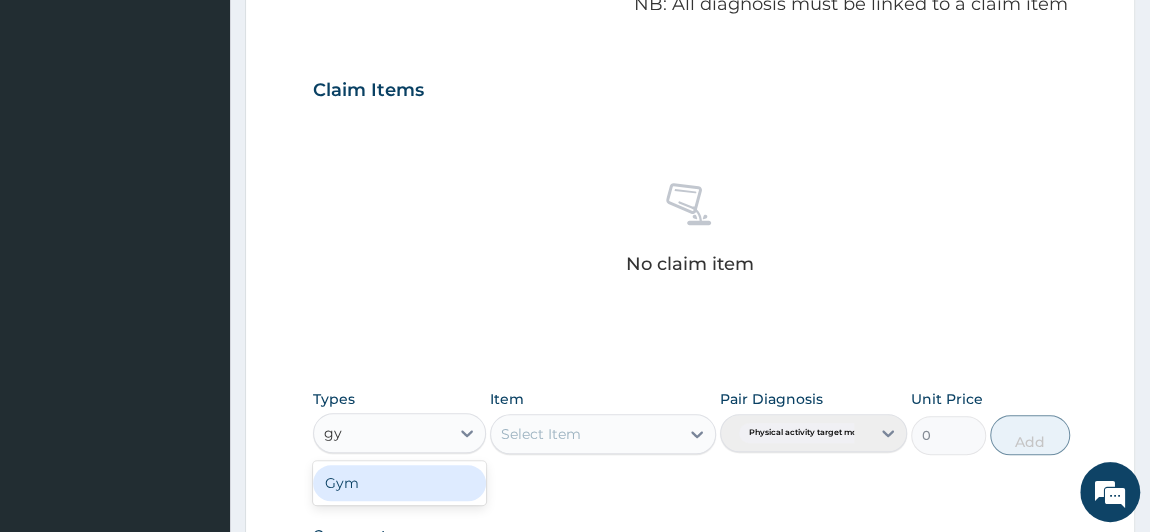 type on "gym" 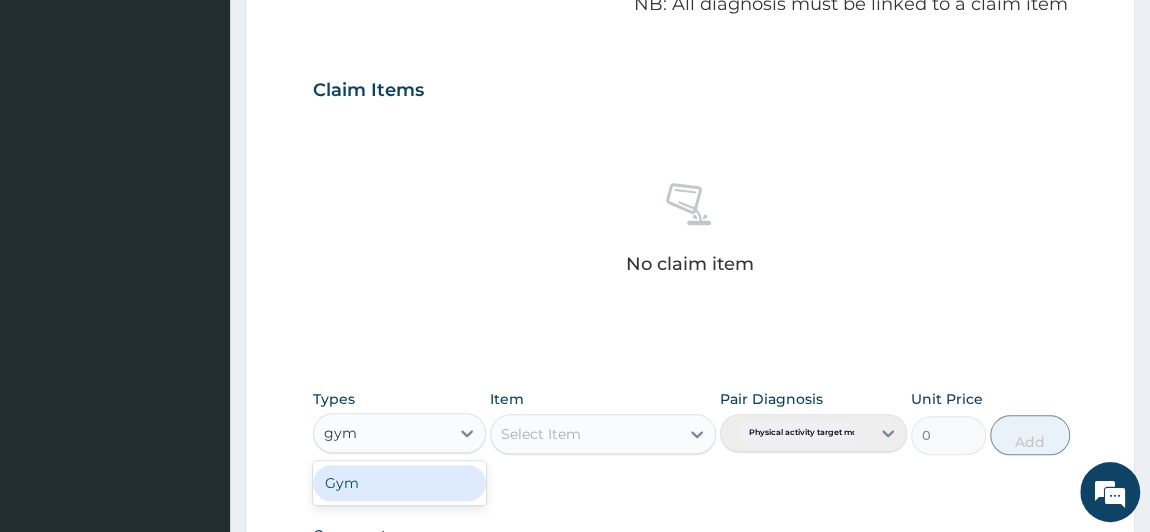 click on "Gym" at bounding box center [400, 483] 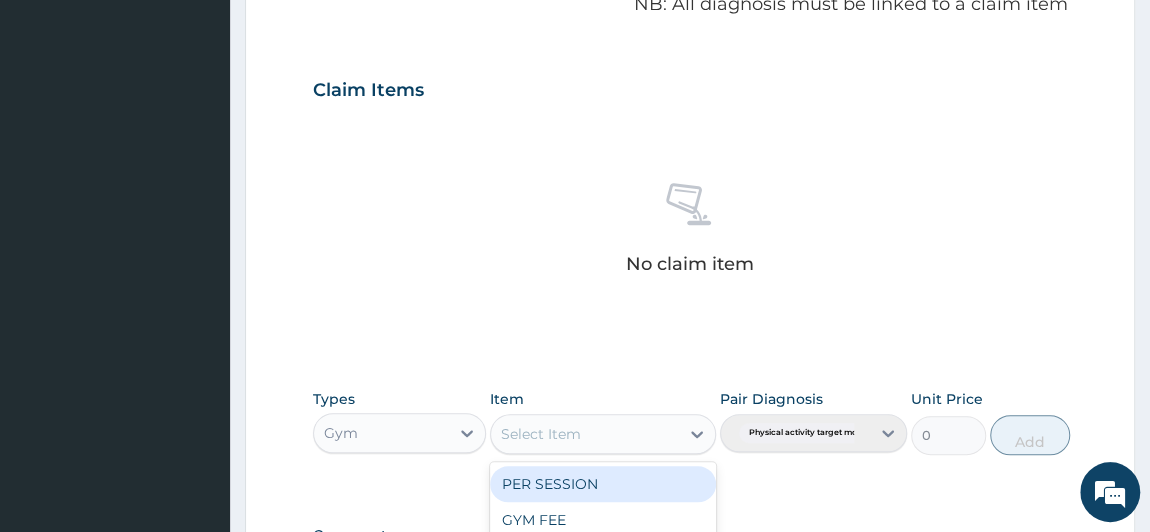 click on "Select Item" at bounding box center [585, 434] 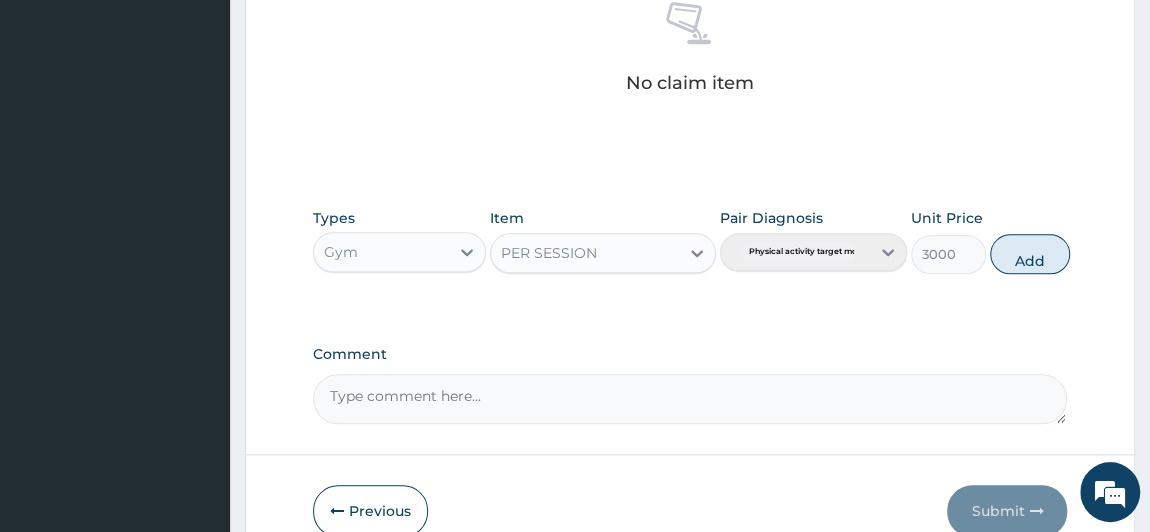 scroll, scrollTop: 906, scrollLeft: 0, axis: vertical 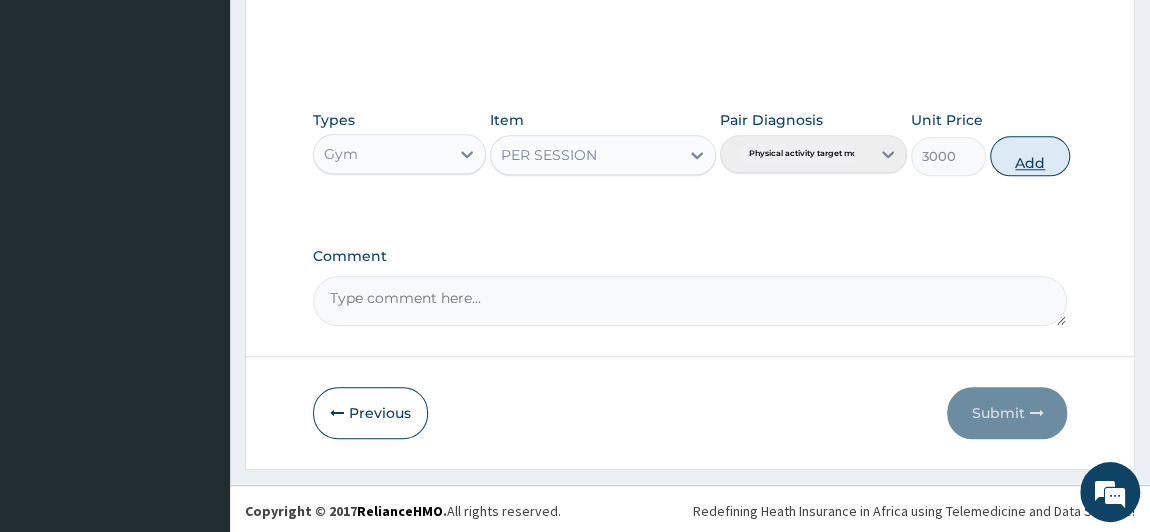 click on "Add" at bounding box center [1030, 156] 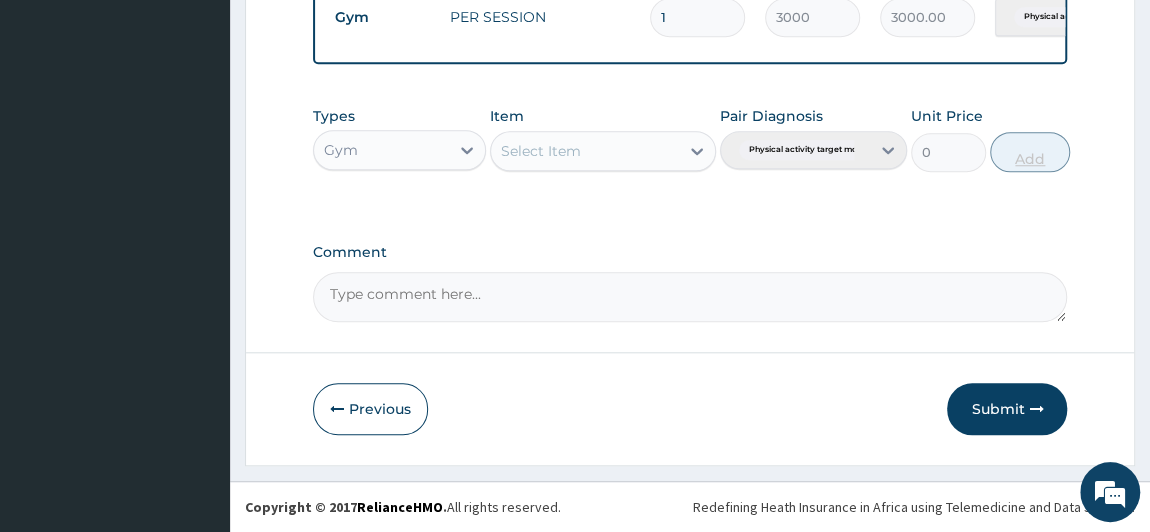 scroll, scrollTop: 810, scrollLeft: 0, axis: vertical 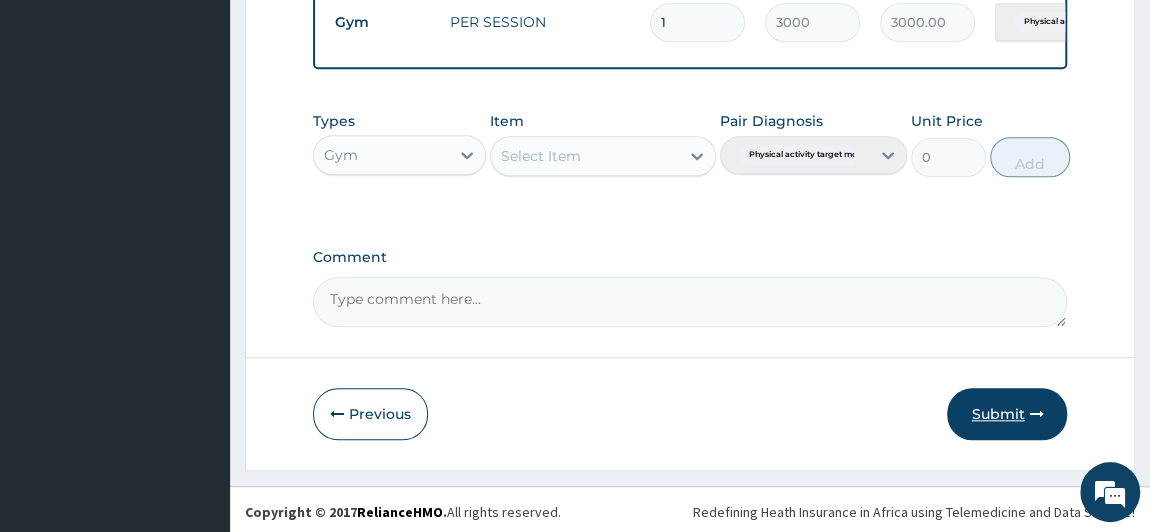 click on "Submit" at bounding box center [1007, 414] 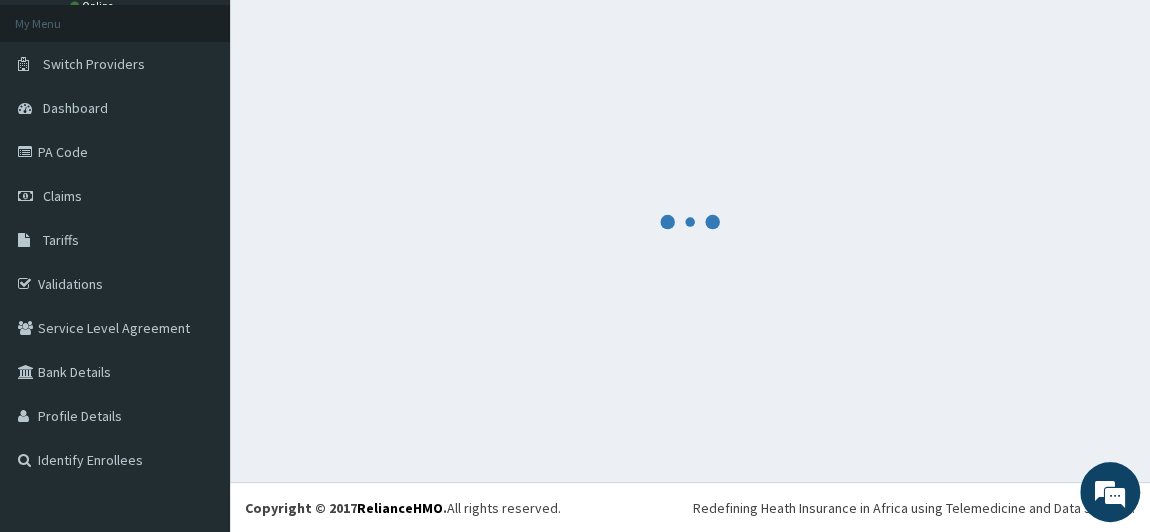 scroll, scrollTop: 810, scrollLeft: 0, axis: vertical 